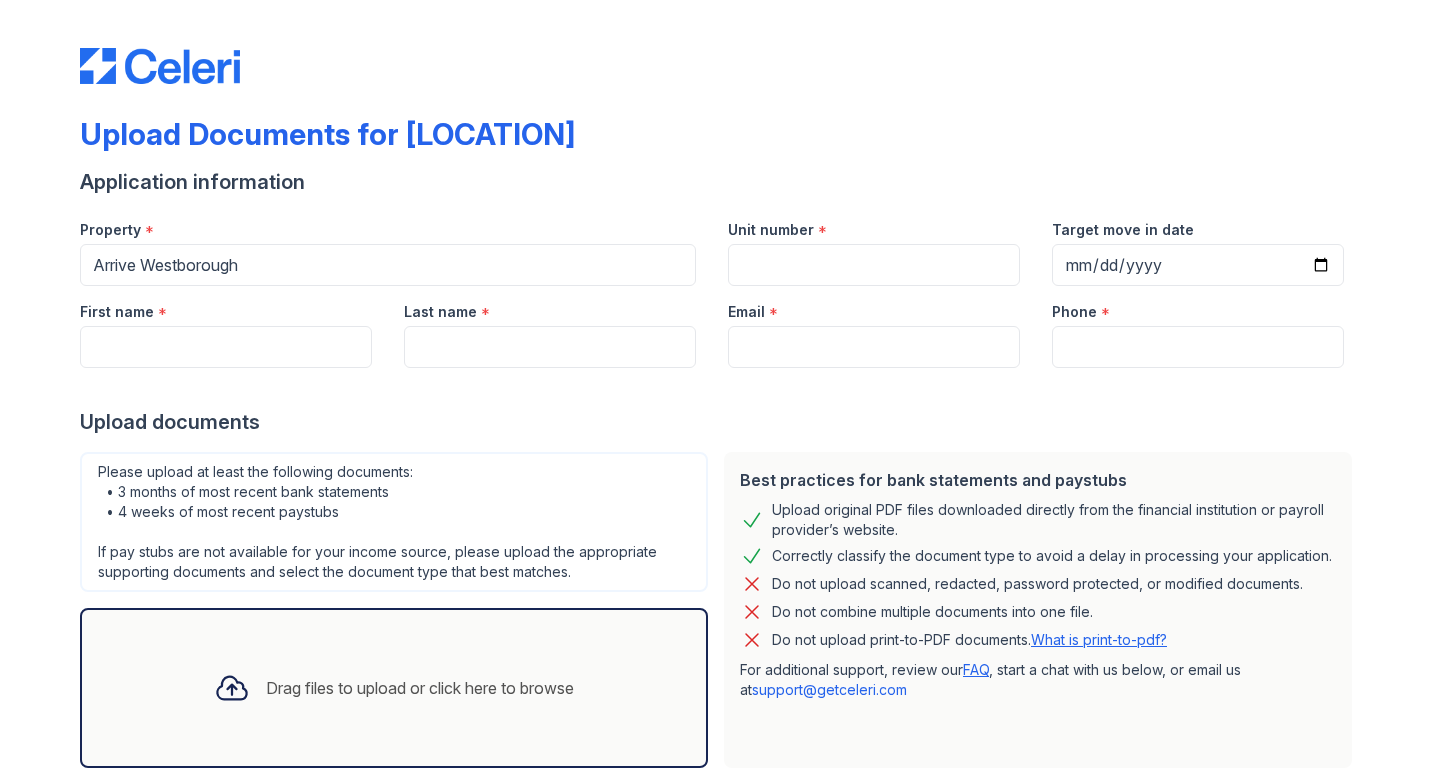 scroll, scrollTop: 0, scrollLeft: 0, axis: both 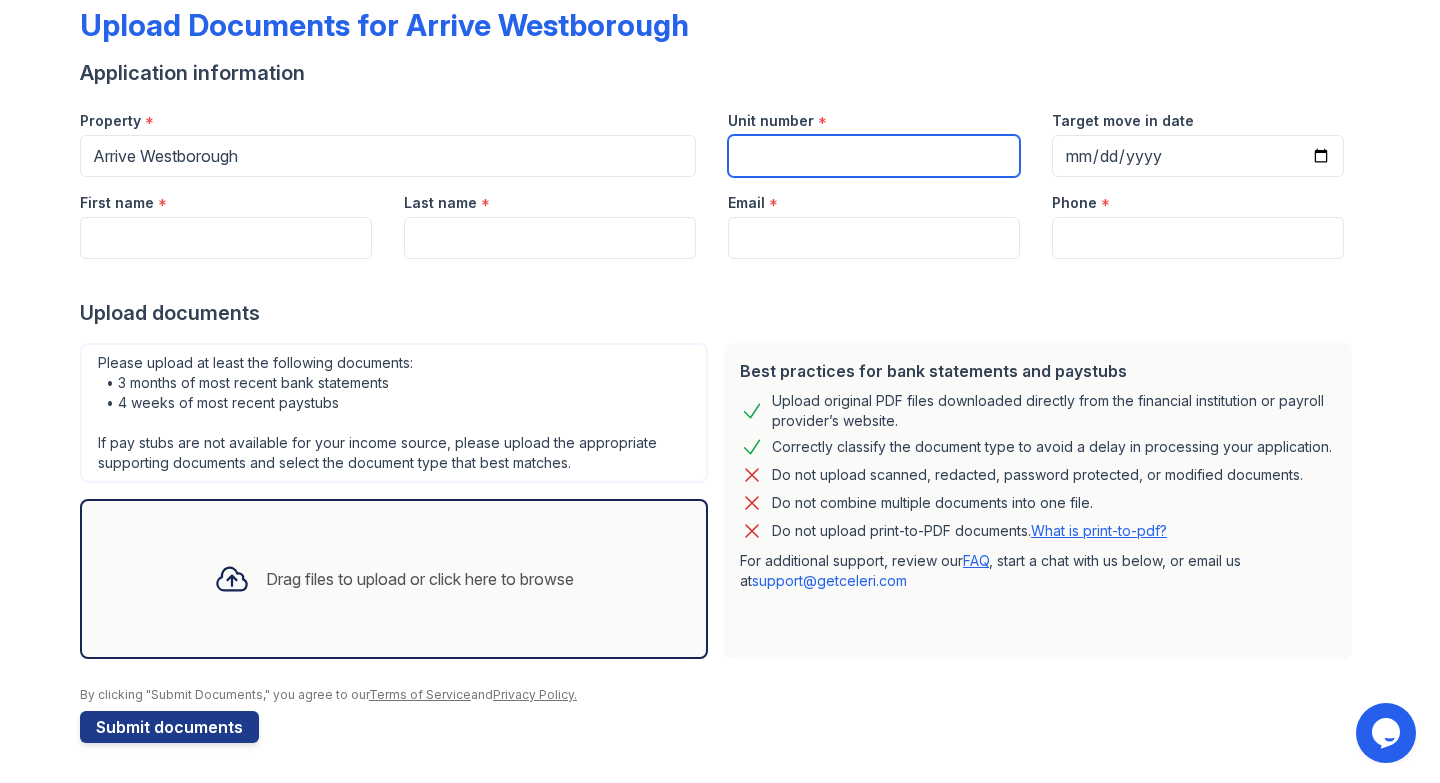 click on "Unit number" at bounding box center (874, 156) 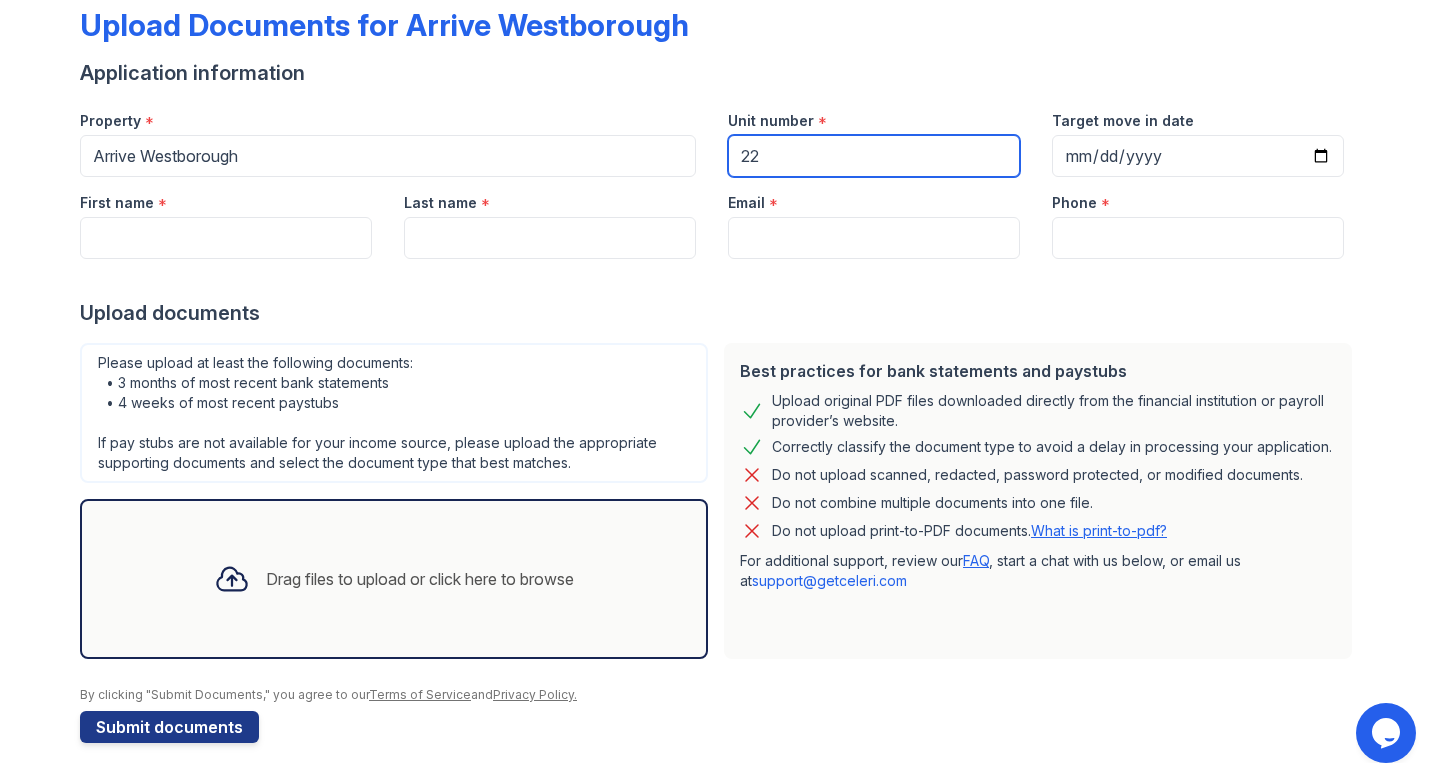 type on "226" 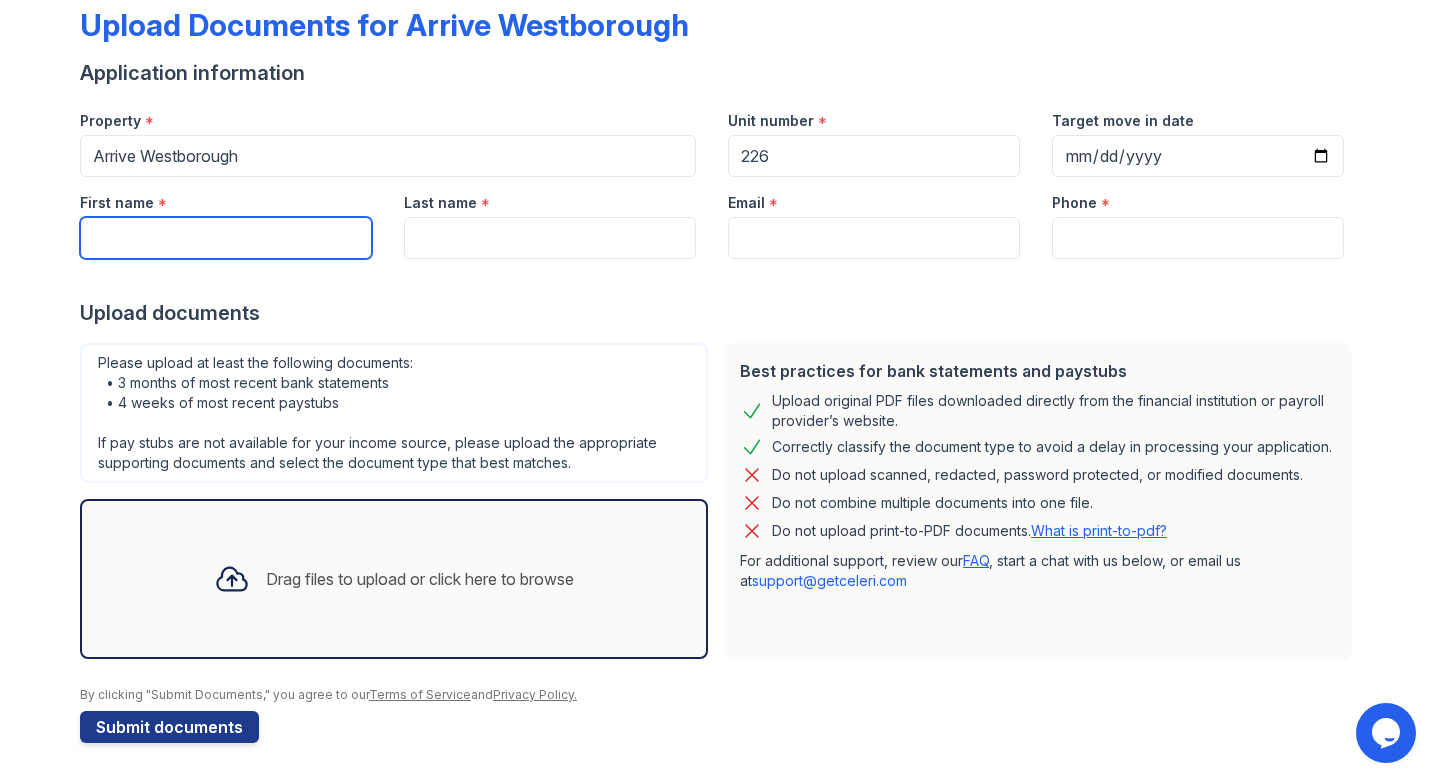 click on "First name" at bounding box center [226, 238] 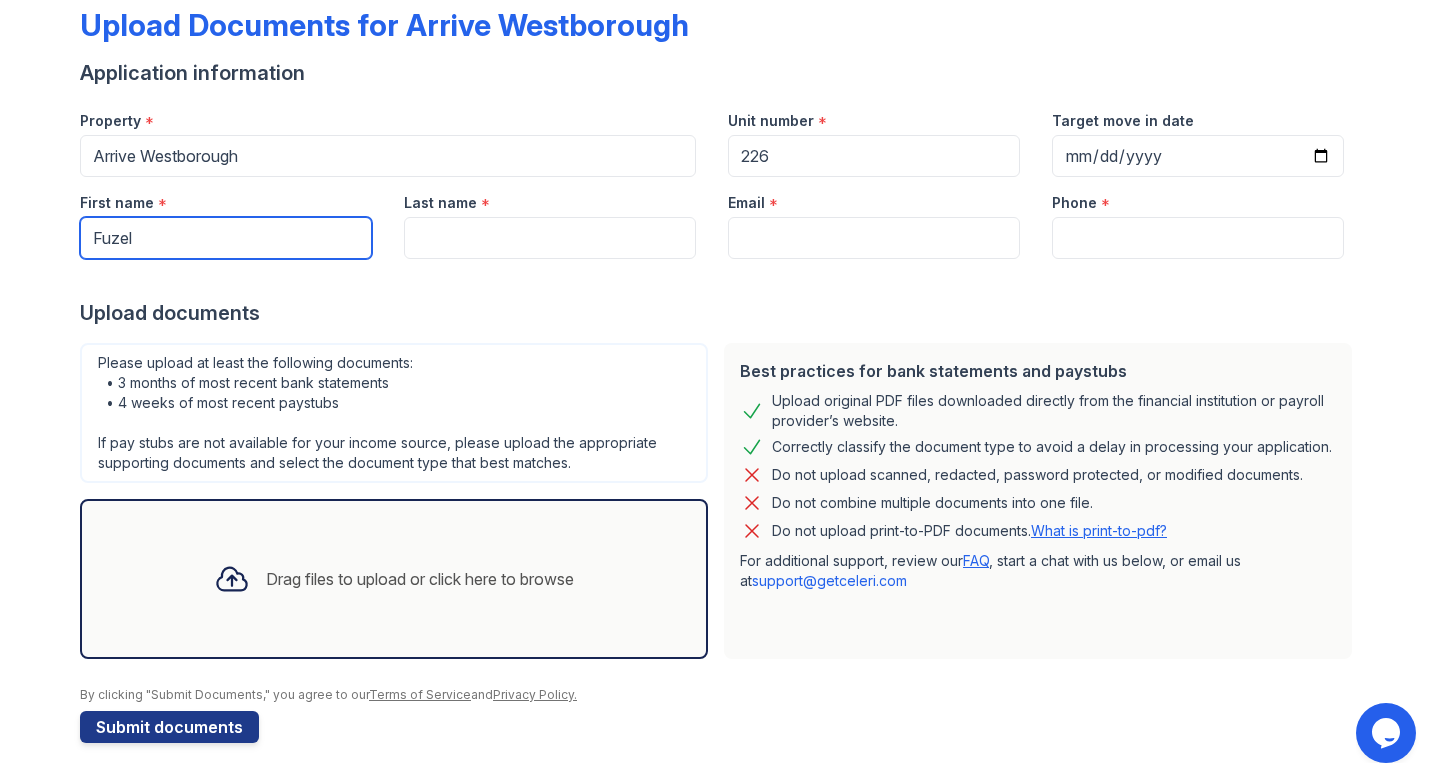 type on "Fuzel" 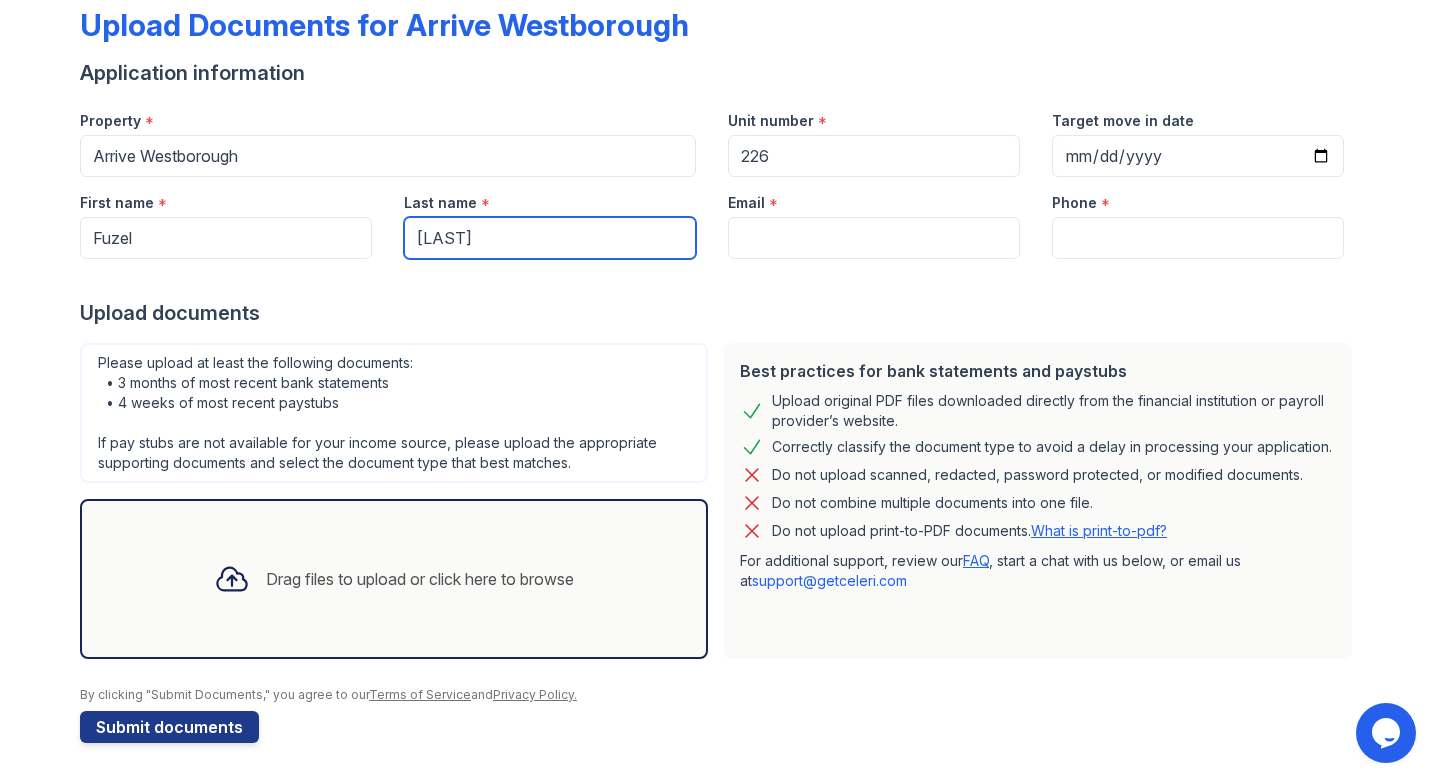 type on "[LAST]" 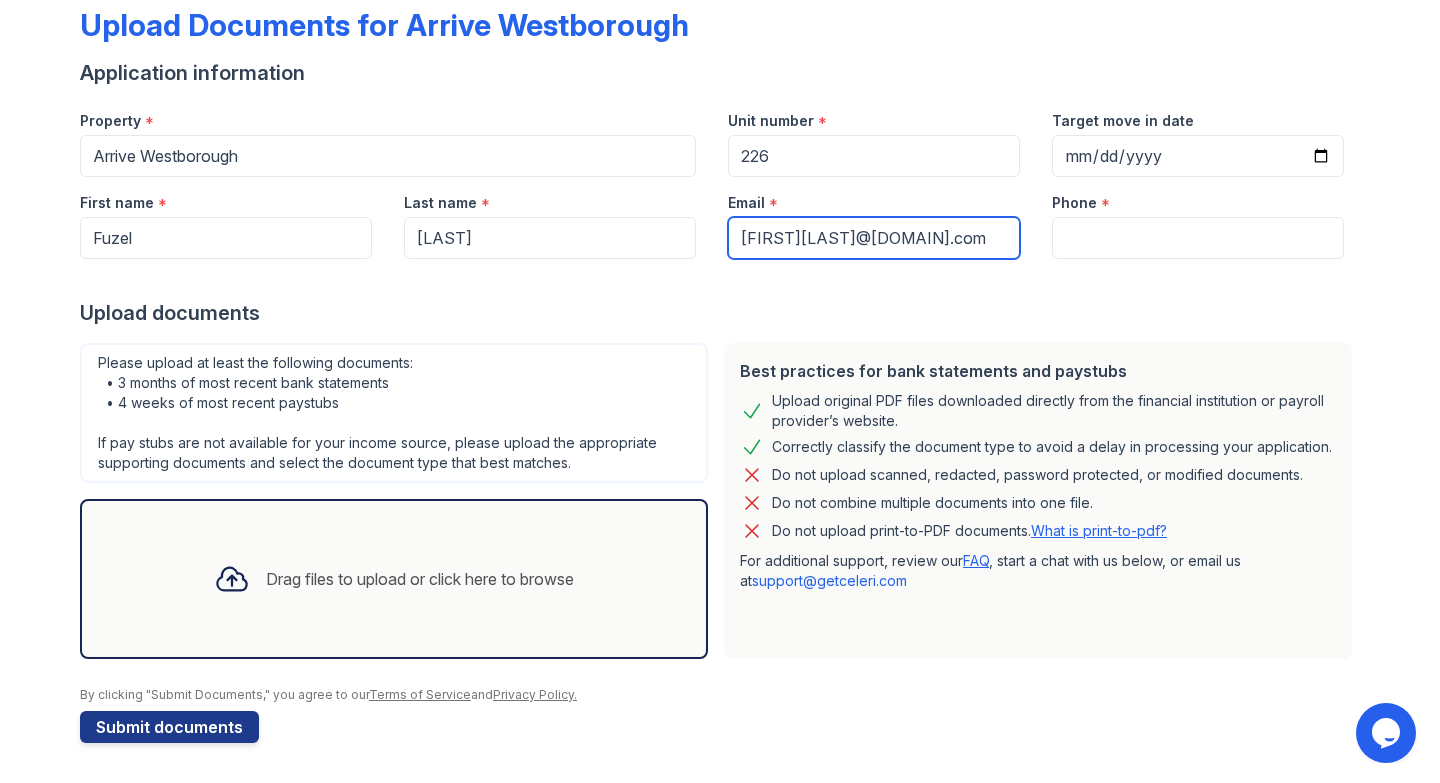 type on "[FIRST][LAST]@[DOMAIN].com" 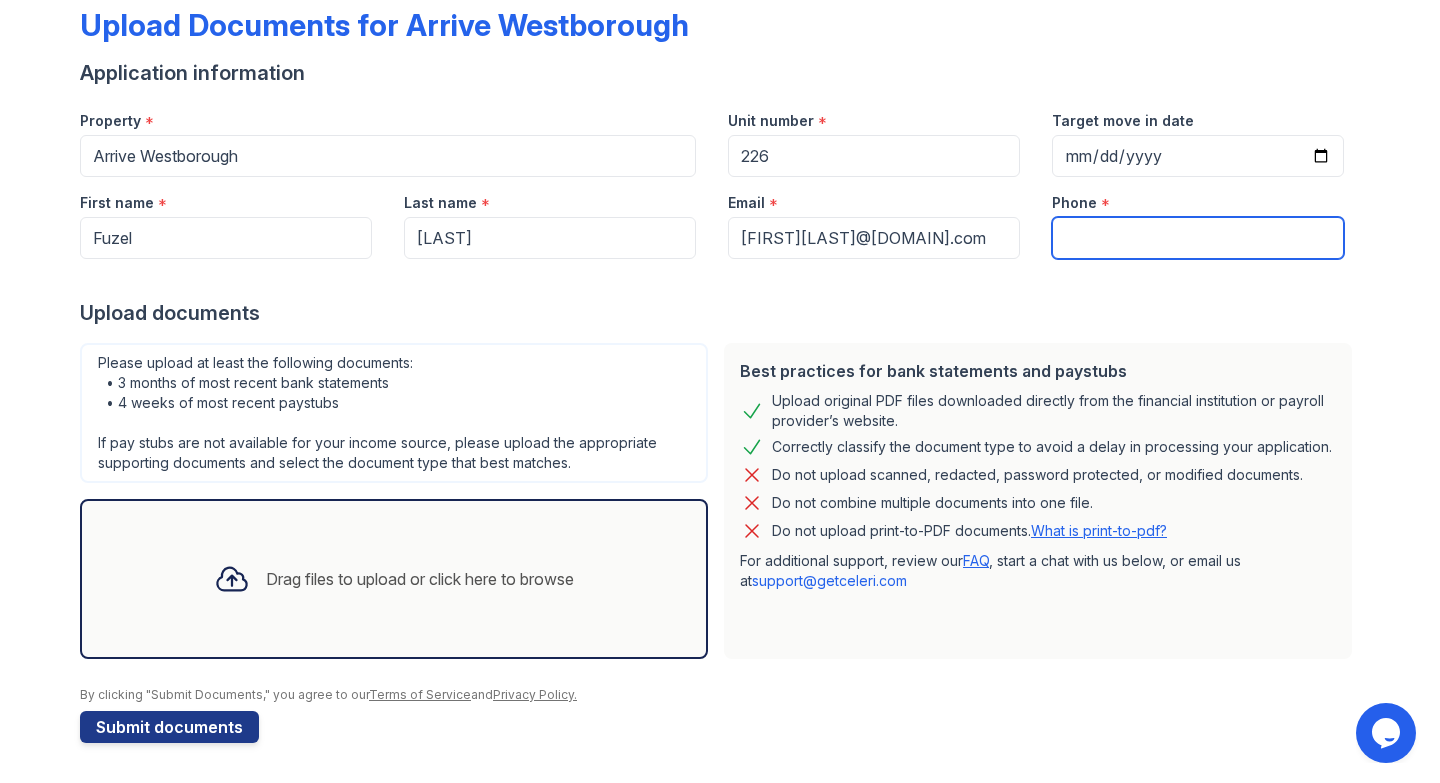 click on "Phone" at bounding box center (1198, 238) 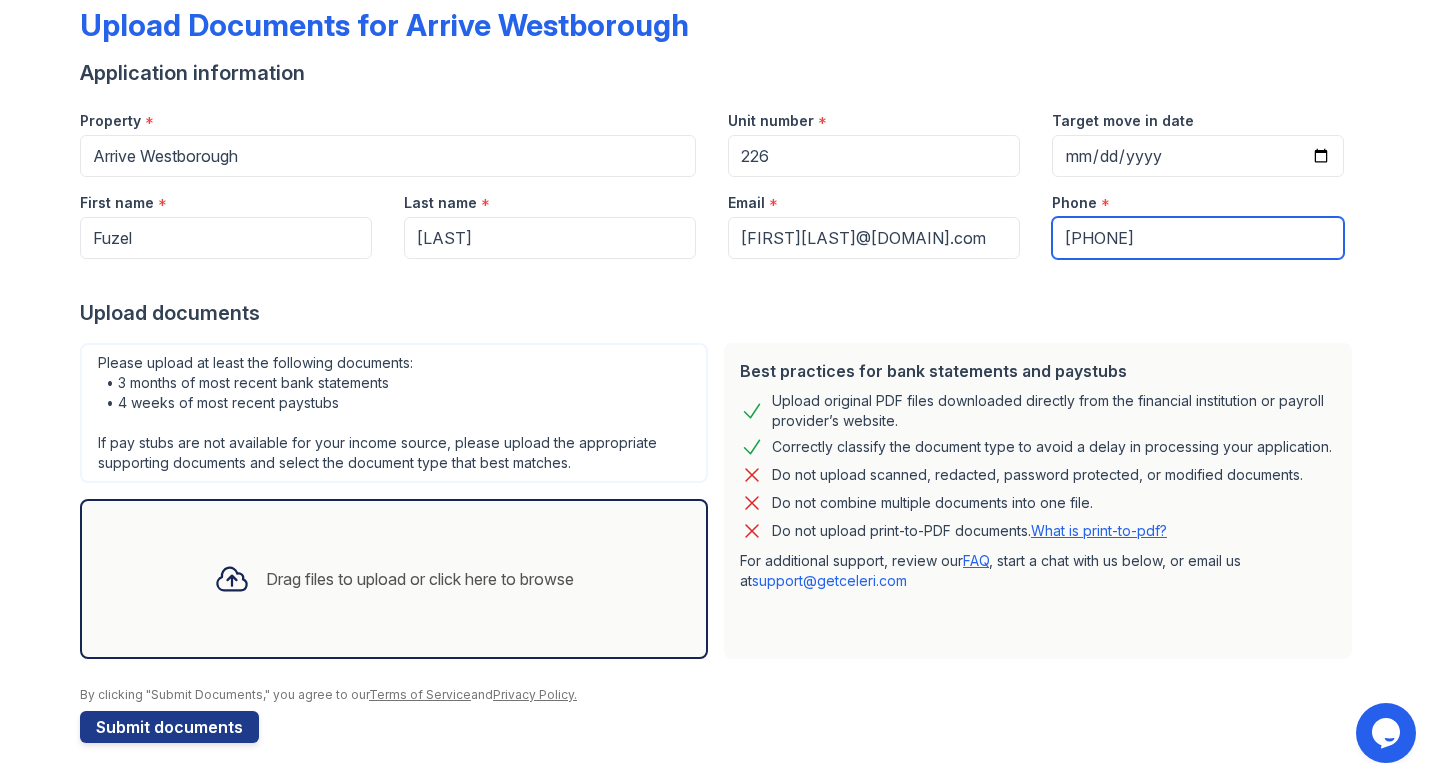 drag, startPoint x: 1211, startPoint y: 239, endPoint x: 1123, endPoint y: 238, distance: 88.005684 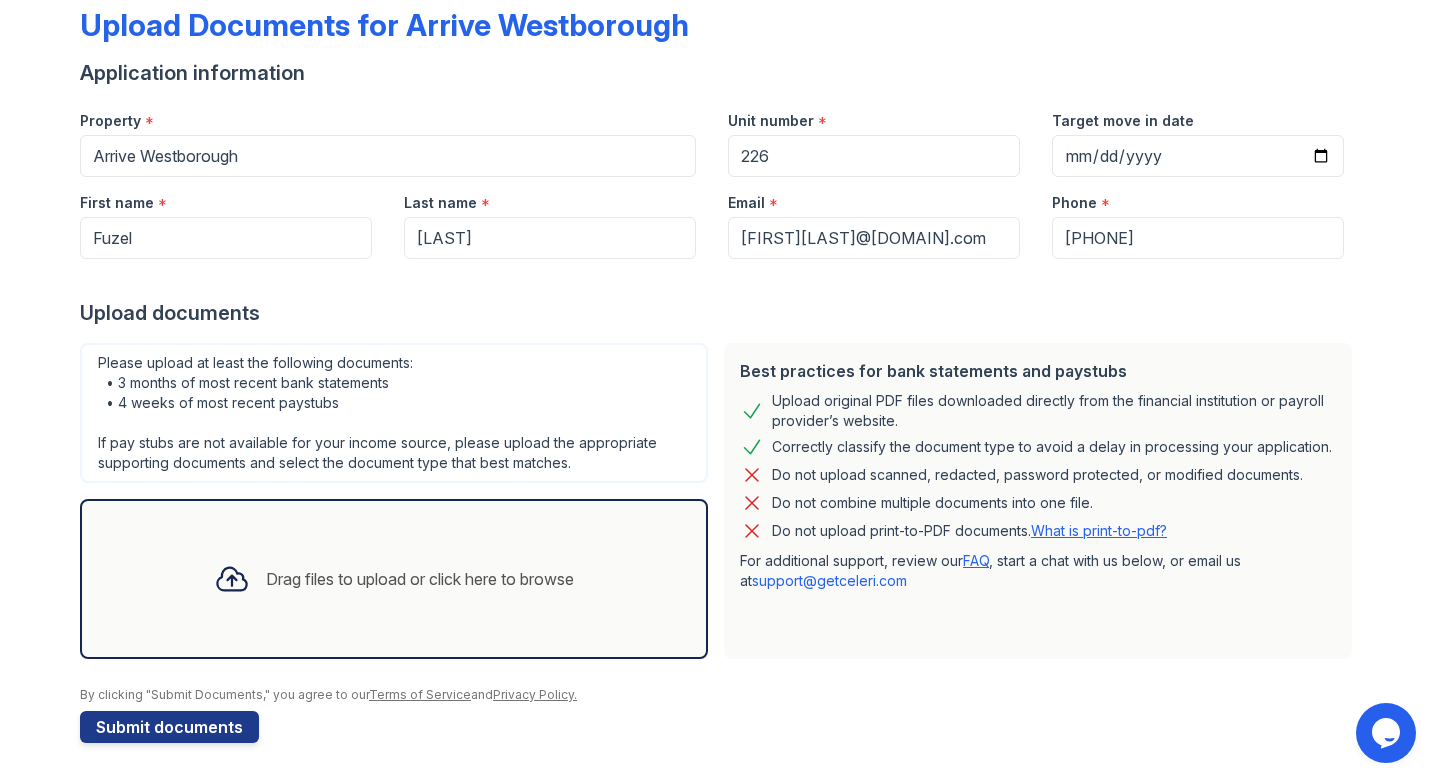 click at bounding box center [720, 279] 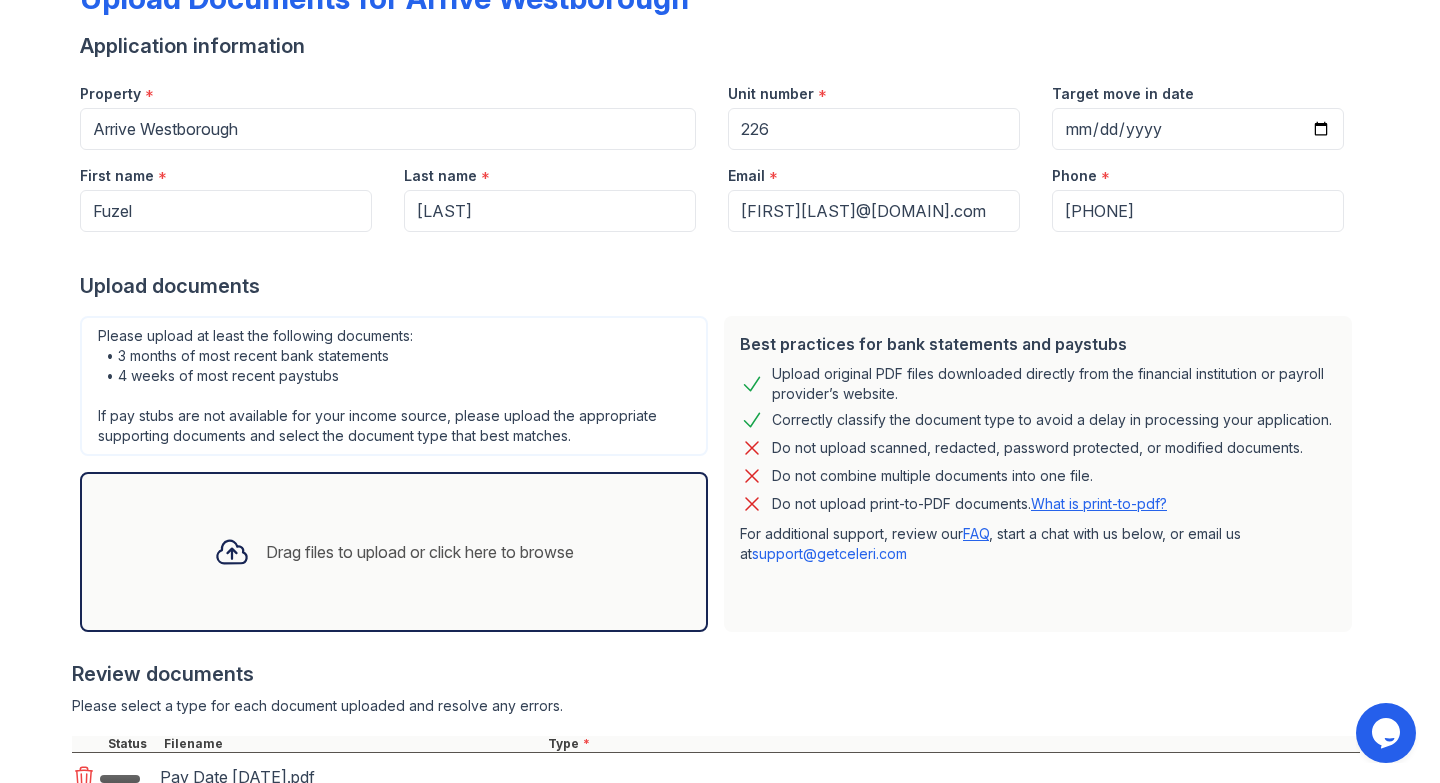 scroll, scrollTop: 352, scrollLeft: 0, axis: vertical 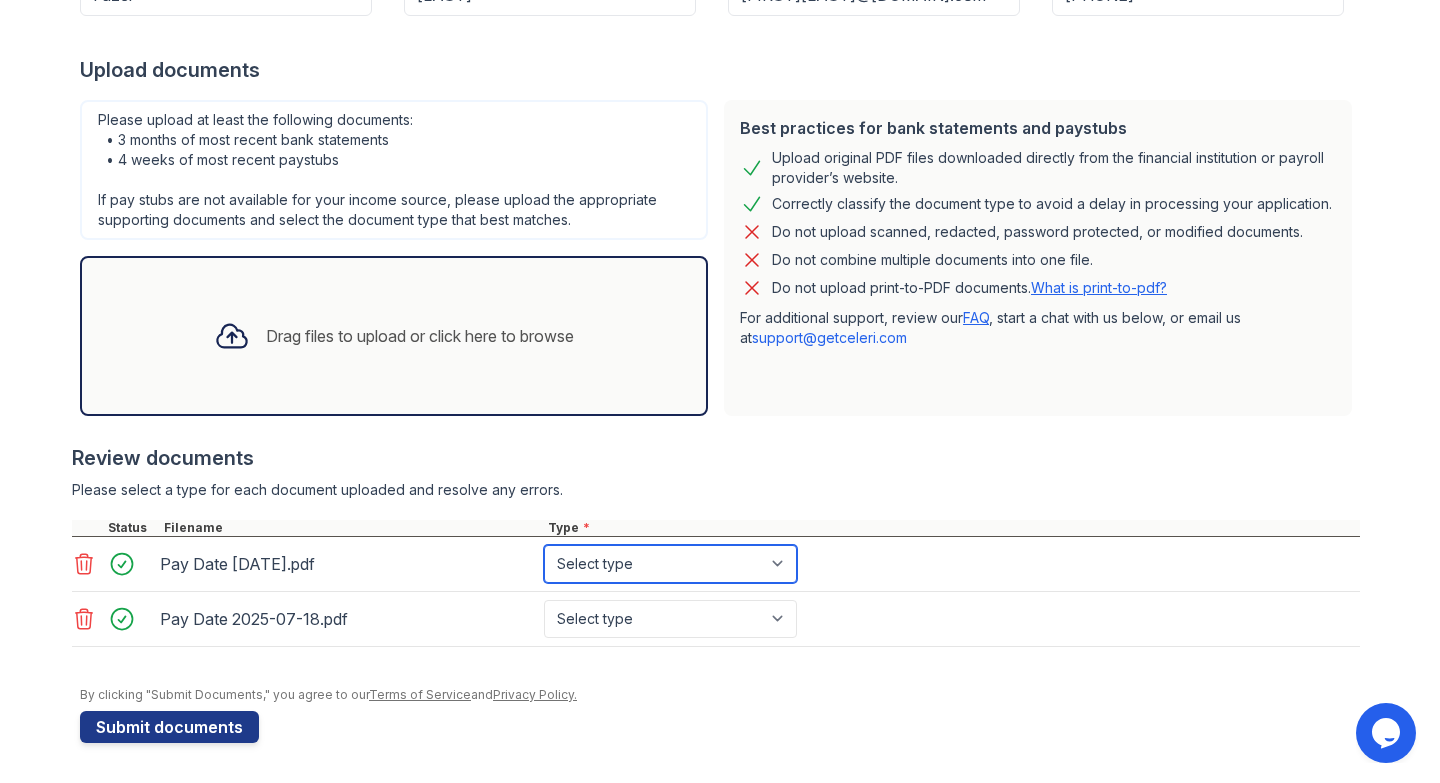 click on "Select type
Paystub
Bank Statement
Offer Letter
Tax Documents
Benefit Award Letter
Investment Account Statement
Other" at bounding box center [670, 564] 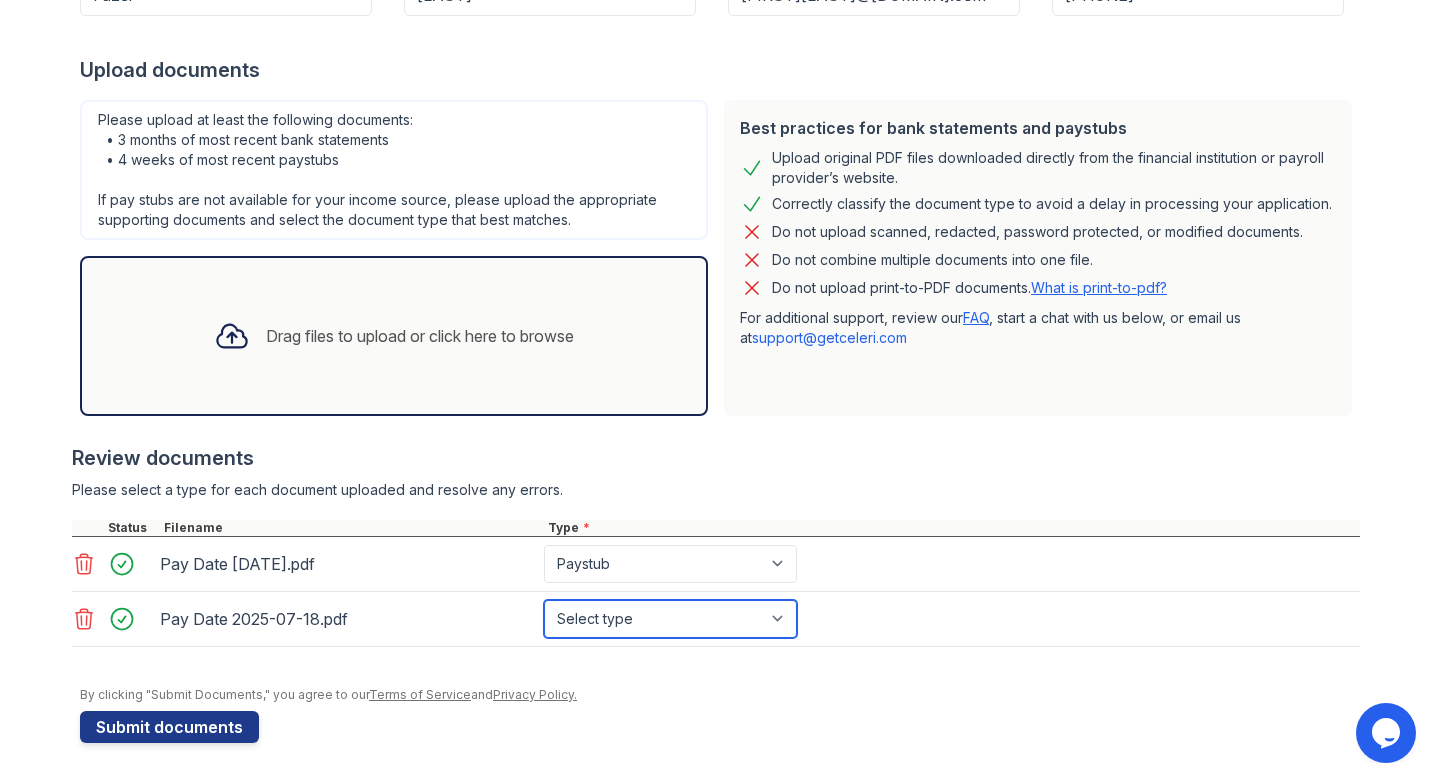 click on "Select type
Paystub
Bank Statement
Offer Letter
Tax Documents
Benefit Award Letter
Investment Account Statement
Other" at bounding box center [670, 619] 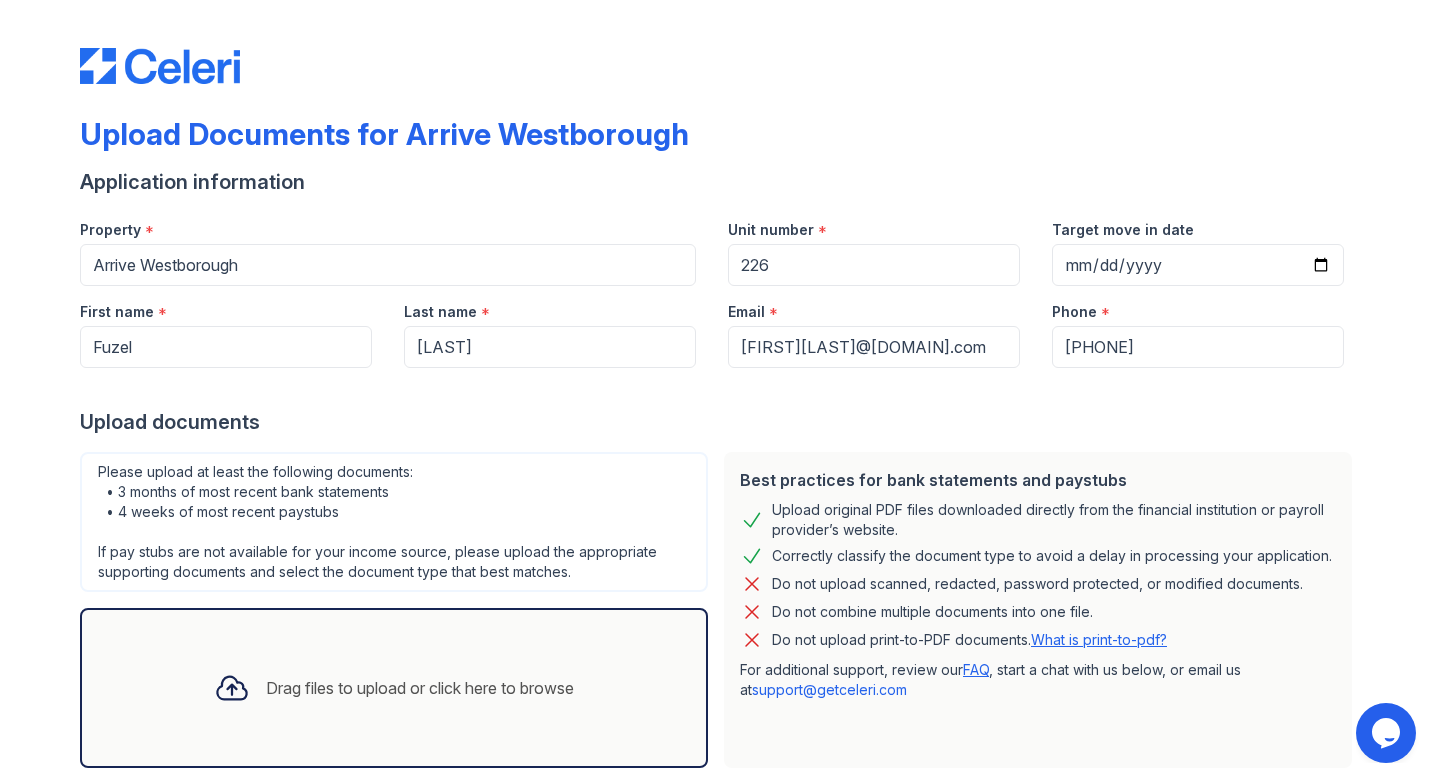 scroll, scrollTop: 352, scrollLeft: 0, axis: vertical 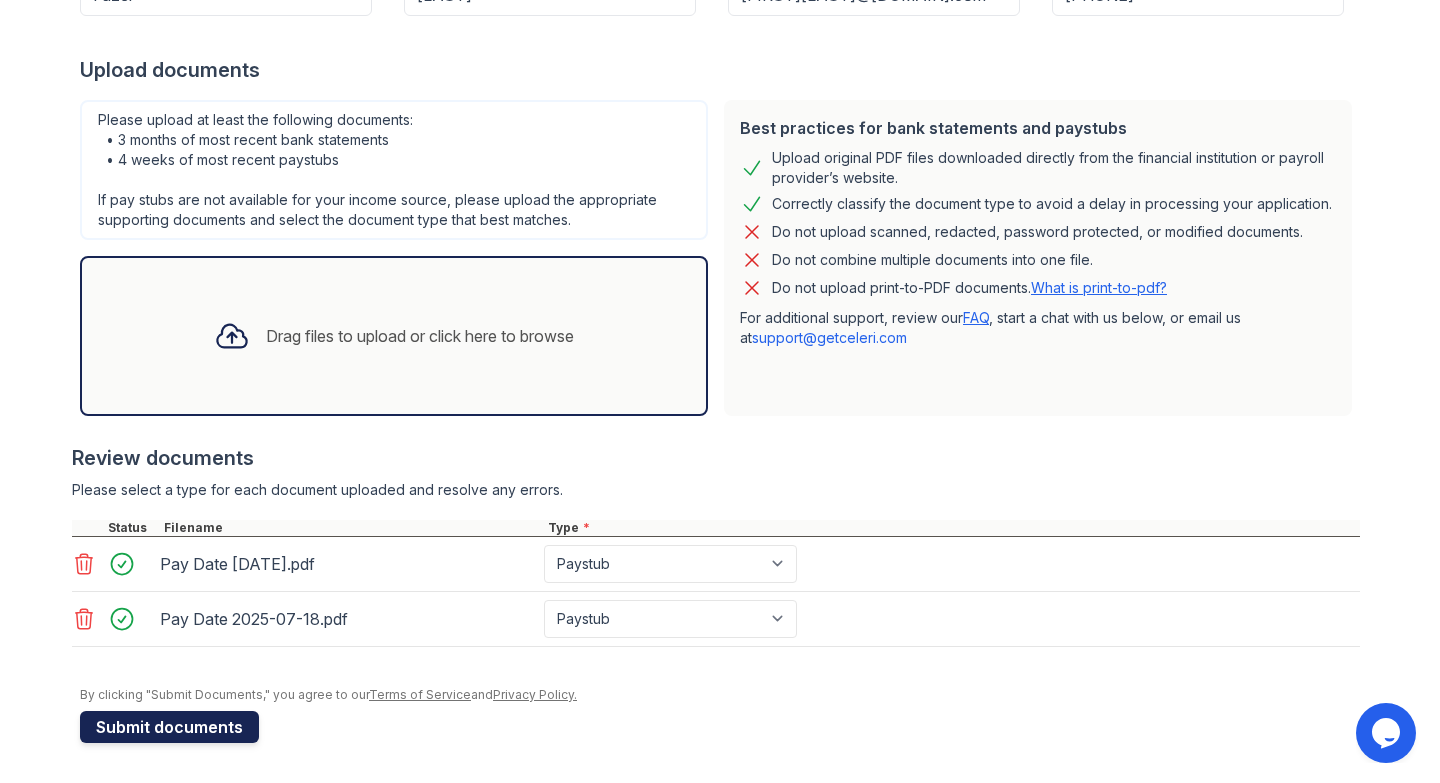 click on "Submit documents" at bounding box center [169, 727] 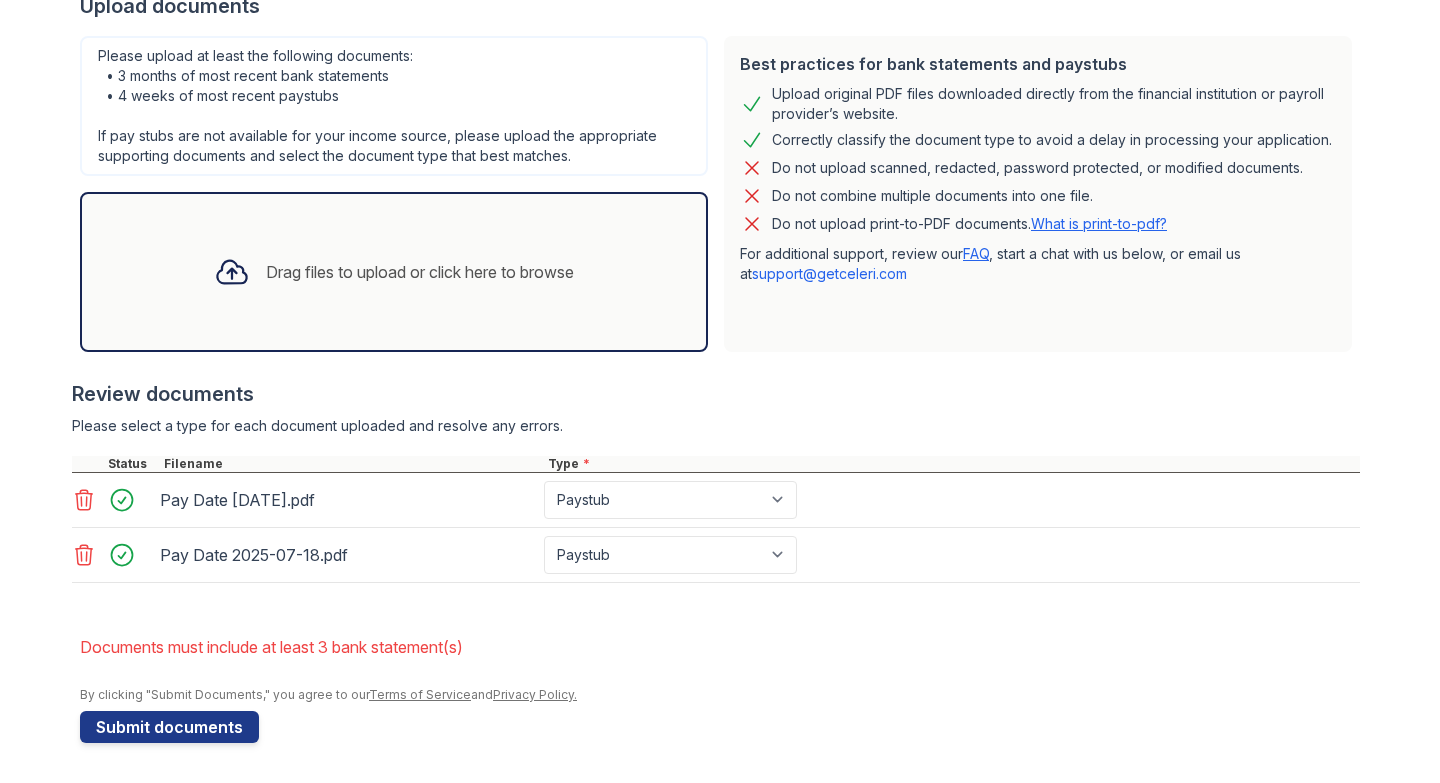 scroll, scrollTop: 464, scrollLeft: 0, axis: vertical 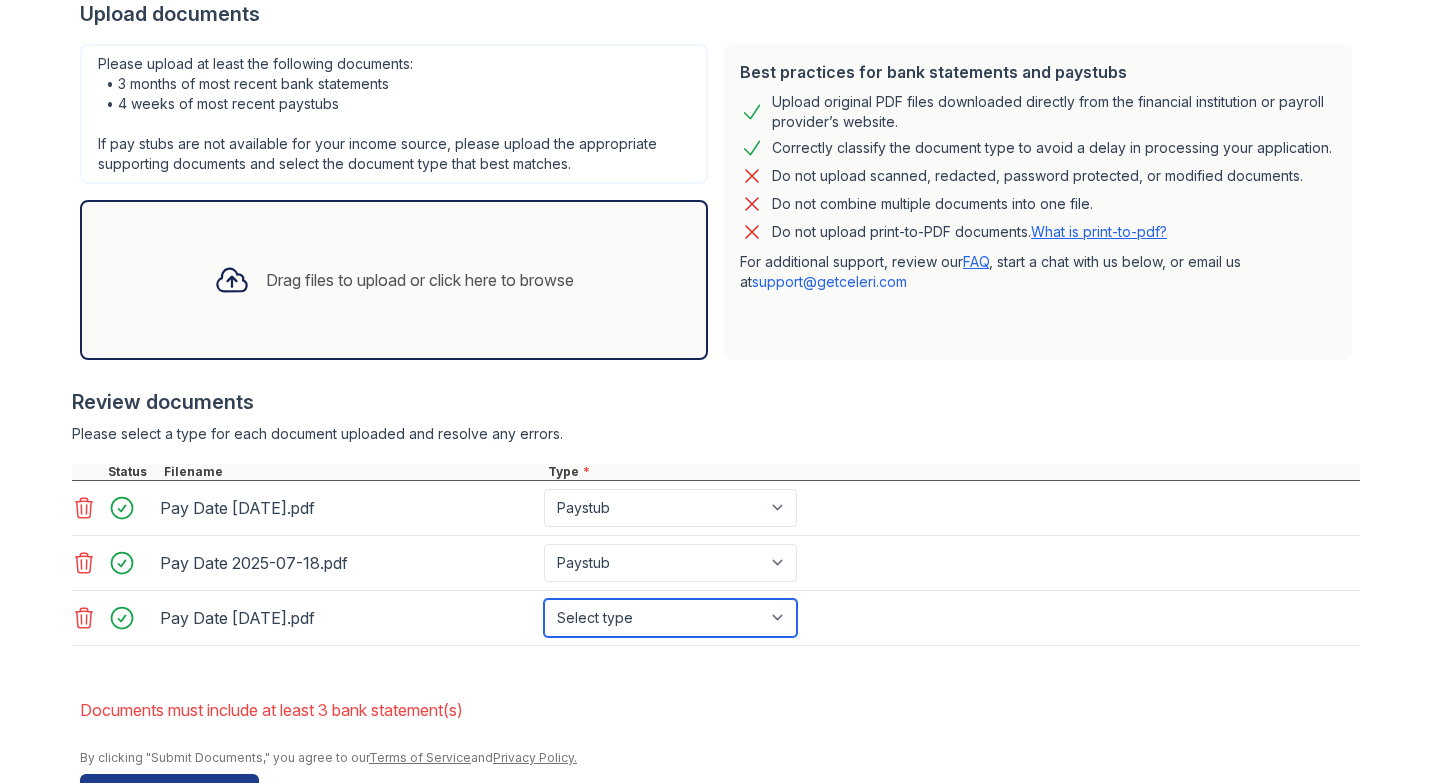 click on "Select type
Paystub
Bank Statement
Offer Letter
Tax Documents
Benefit Award Letter
Investment Account Statement
Other" at bounding box center (670, 618) 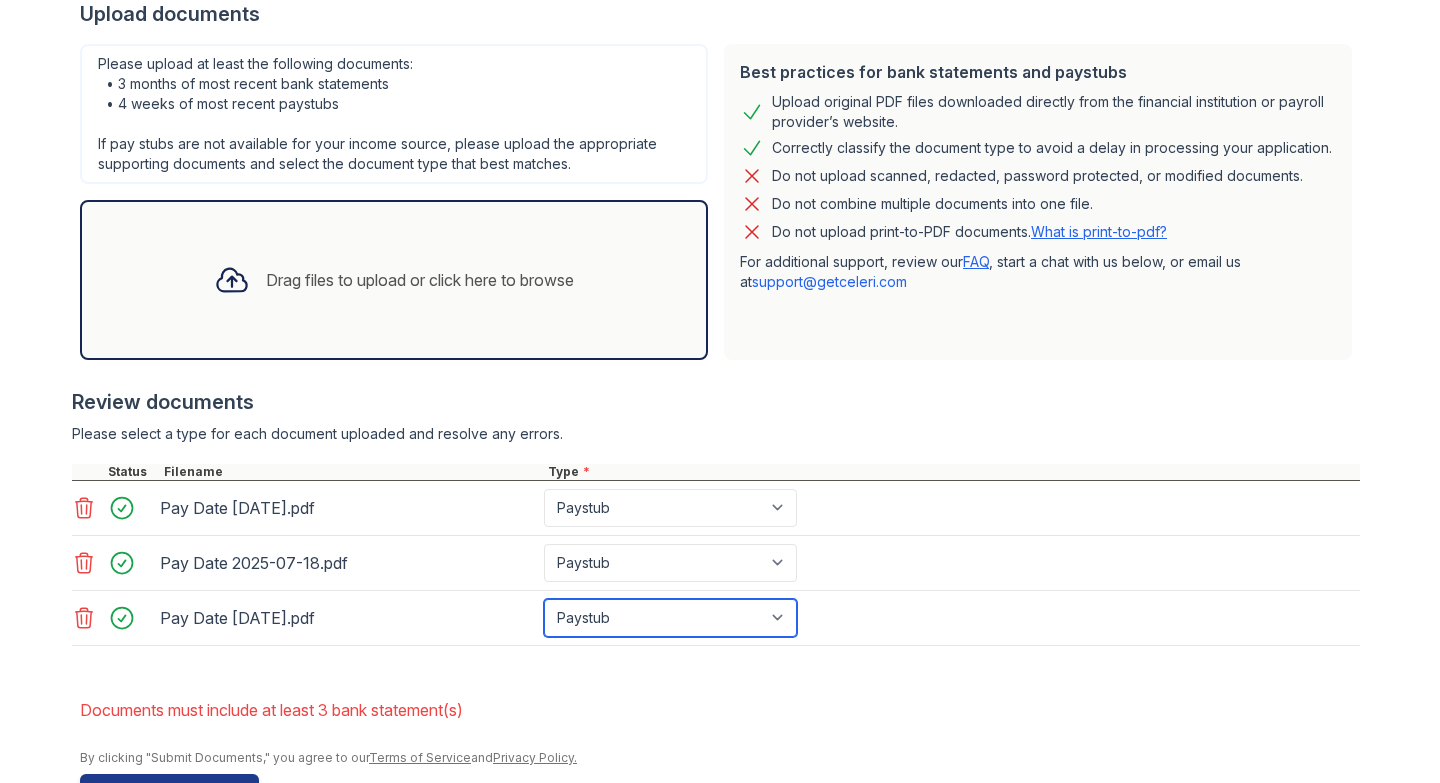 scroll, scrollTop: 527, scrollLeft: 0, axis: vertical 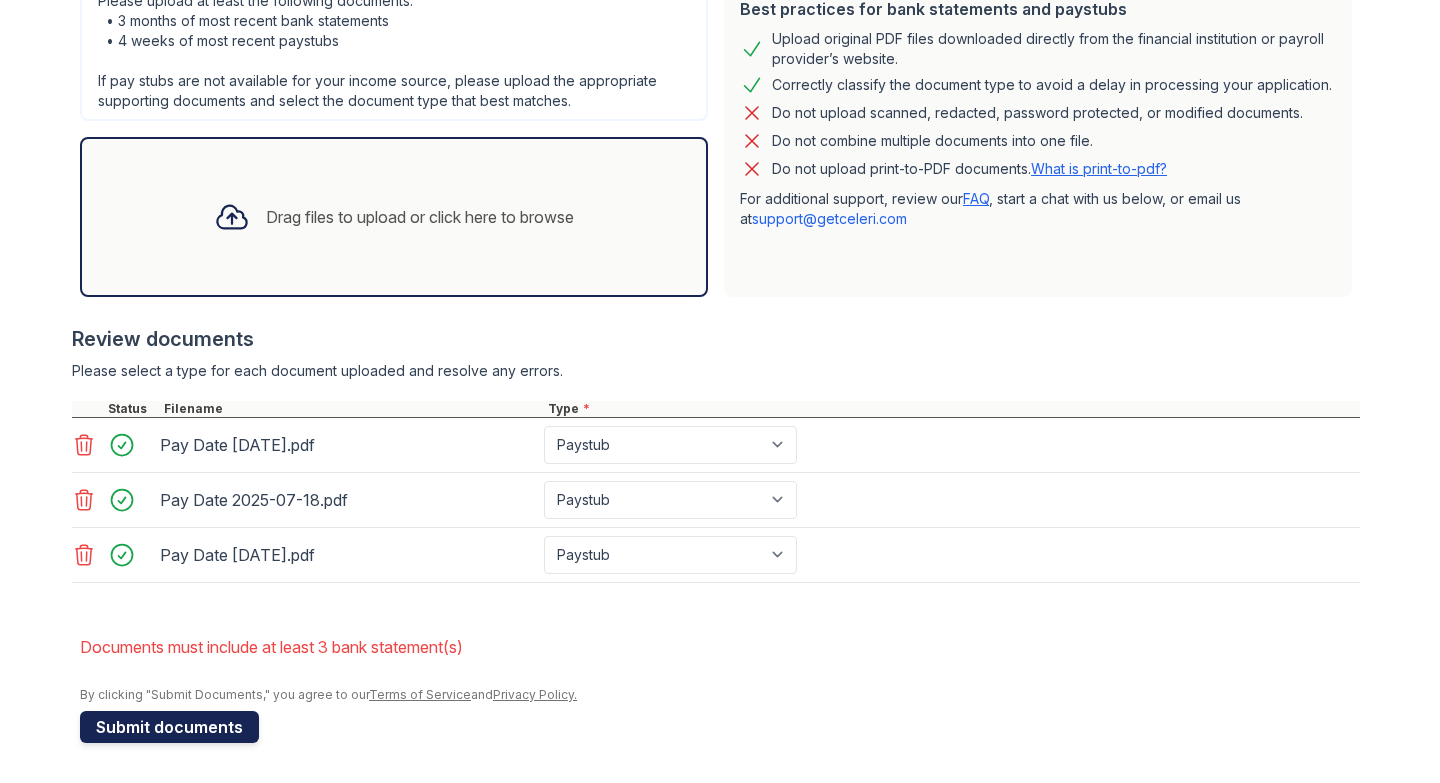 click on "Submit documents" at bounding box center (169, 727) 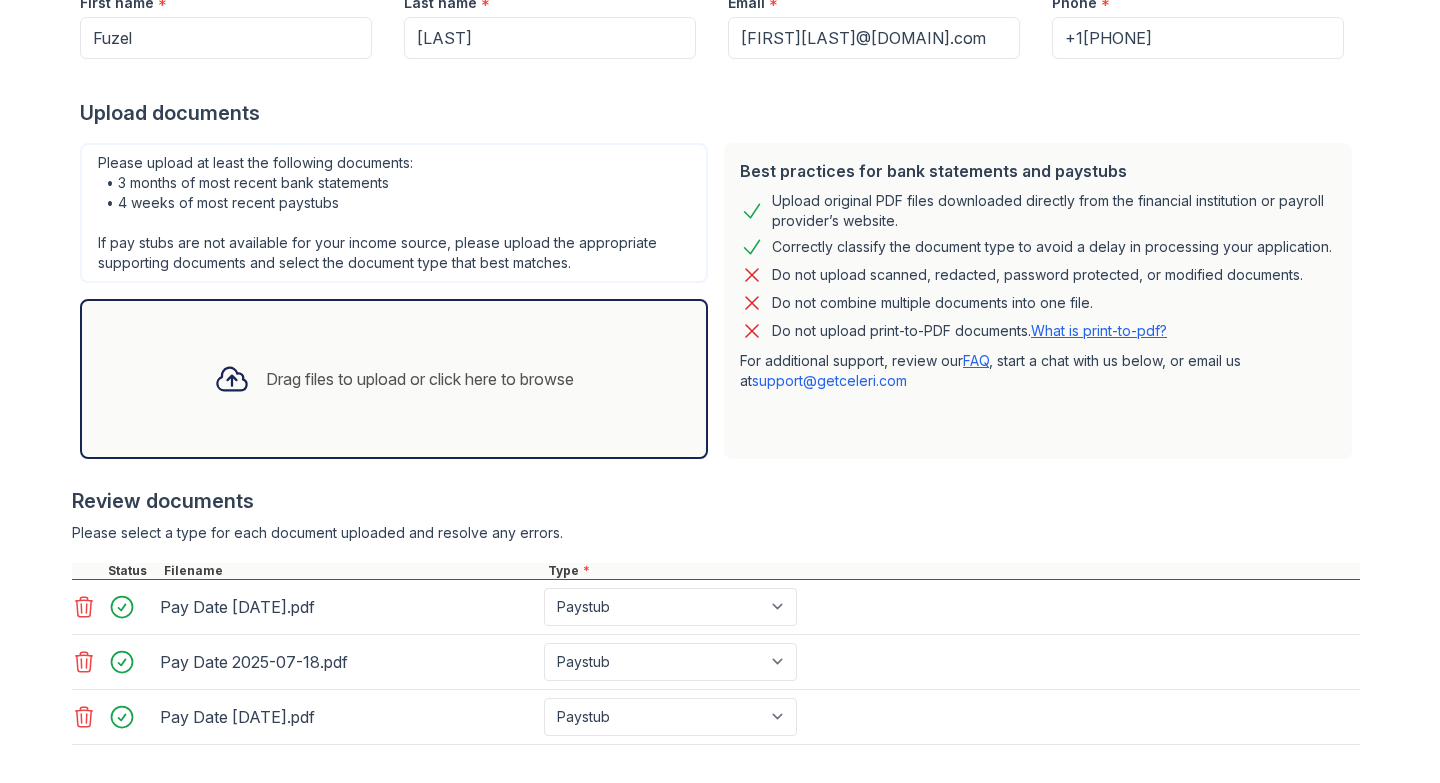 scroll, scrollTop: 527, scrollLeft: 0, axis: vertical 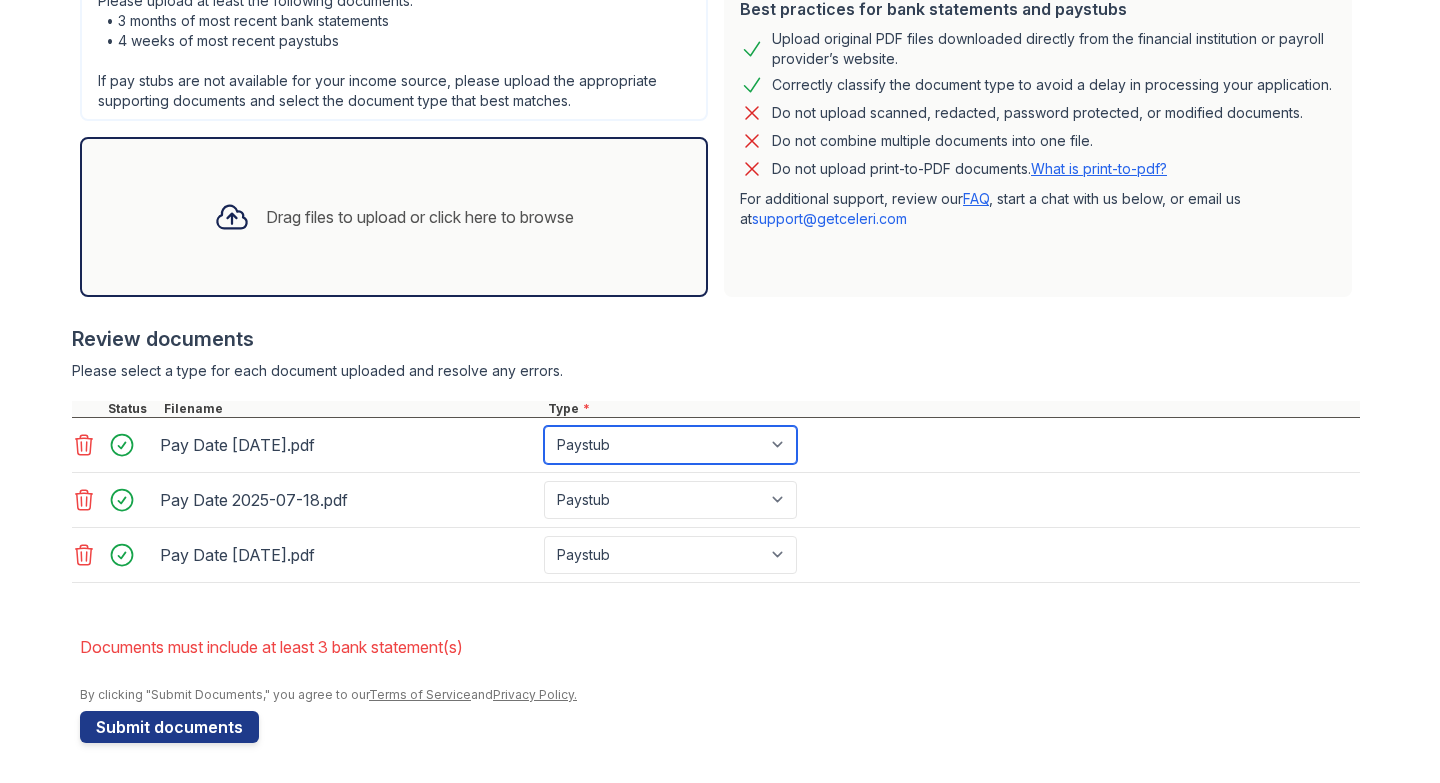 click on "Paystub
Bank Statement
Offer Letter
Tax Documents
Benefit Award Letter
Investment Account Statement
Other" at bounding box center (670, 445) 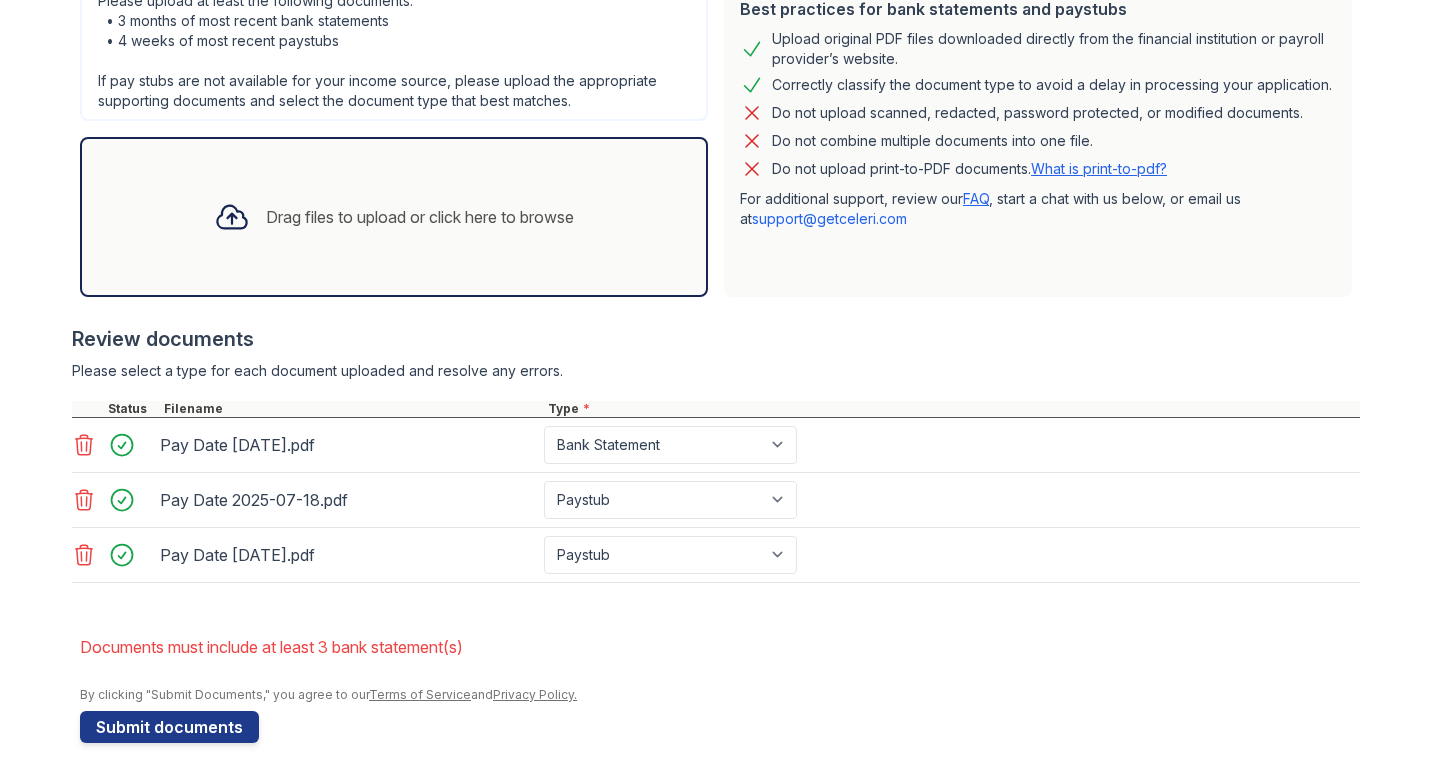 drag, startPoint x: 614, startPoint y: 455, endPoint x: 597, endPoint y: 474, distance: 25.495098 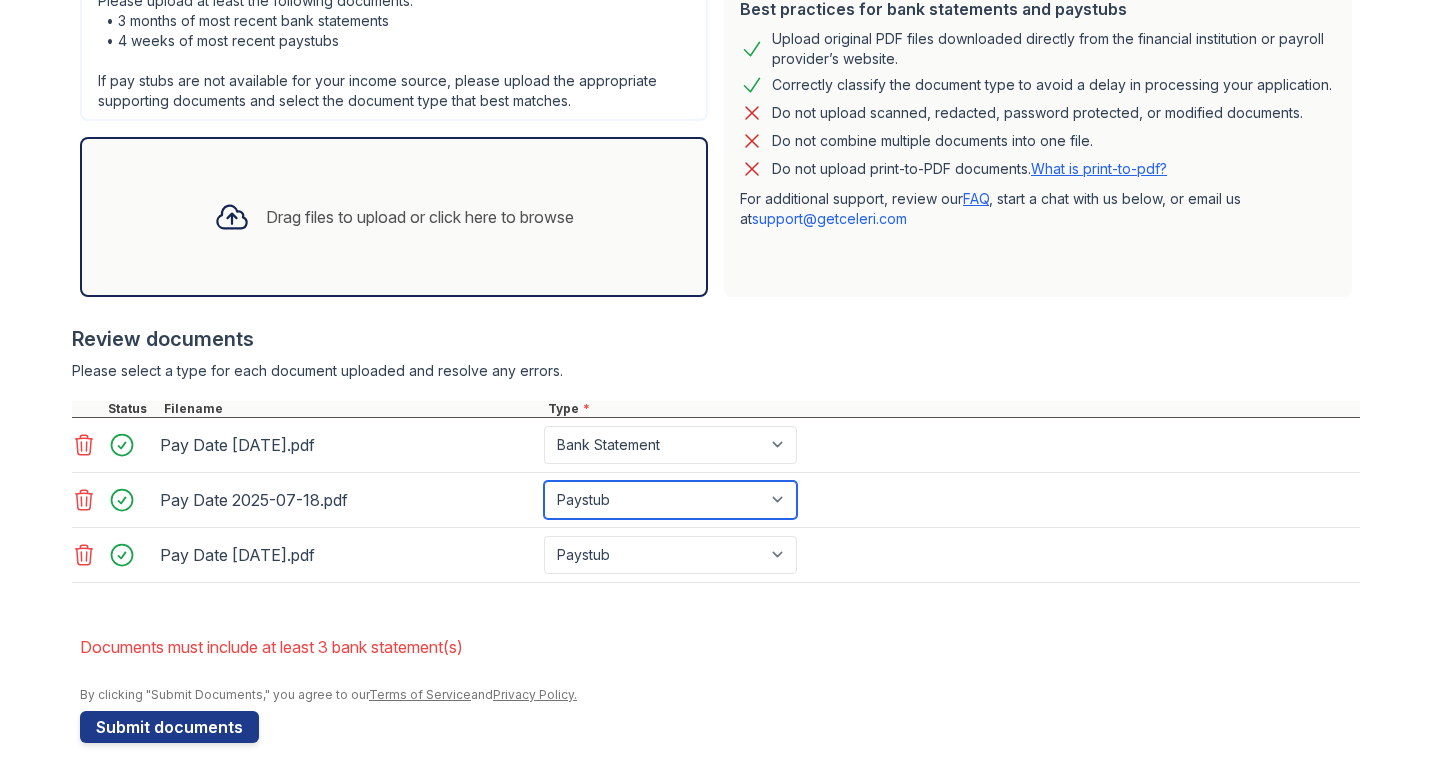 click on "Paystub
Bank Statement
Offer Letter
Tax Documents
Benefit Award Letter
Investment Account Statement
Other" at bounding box center (670, 500) 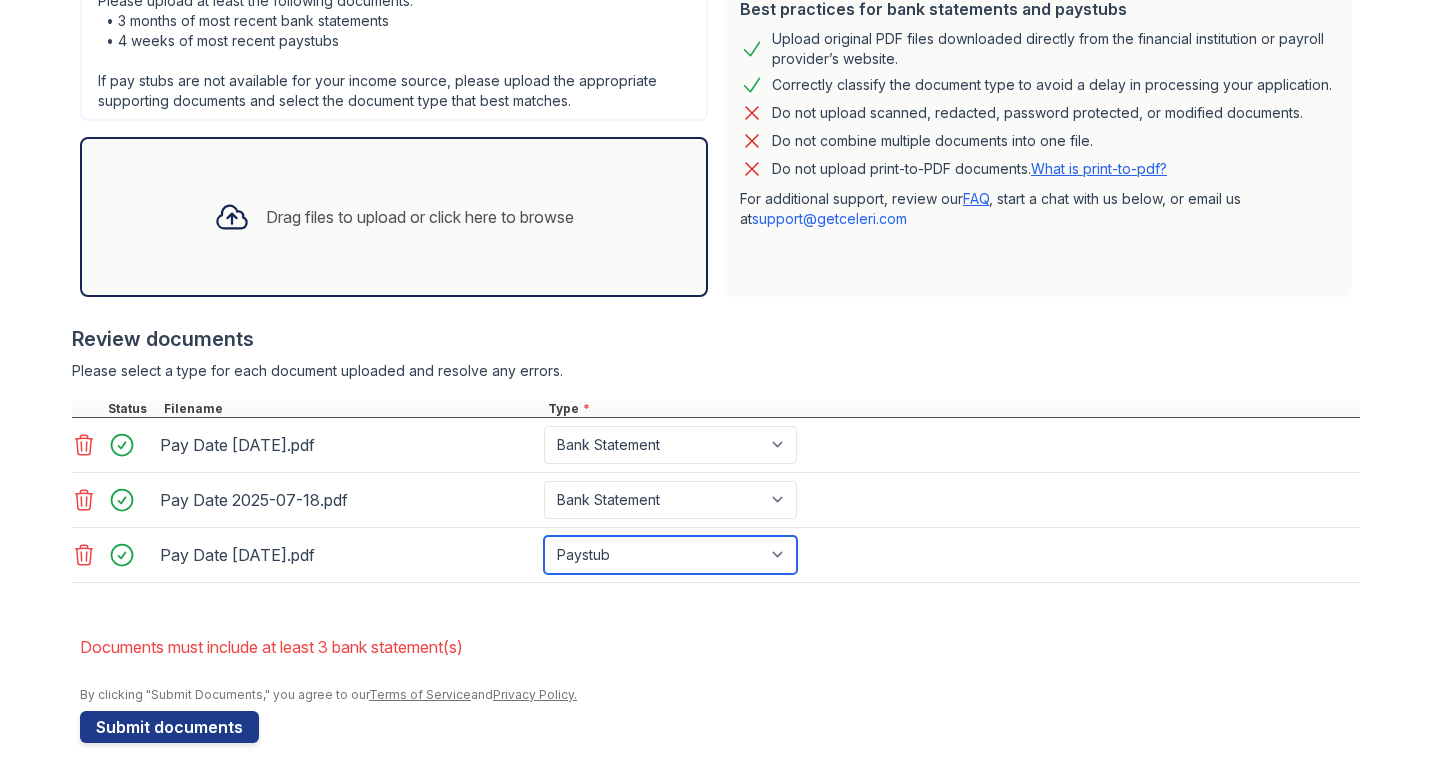 click on "Paystub
Bank Statement
Offer Letter
Tax Documents
Benefit Award Letter
Investment Account Statement
Other" at bounding box center [670, 555] 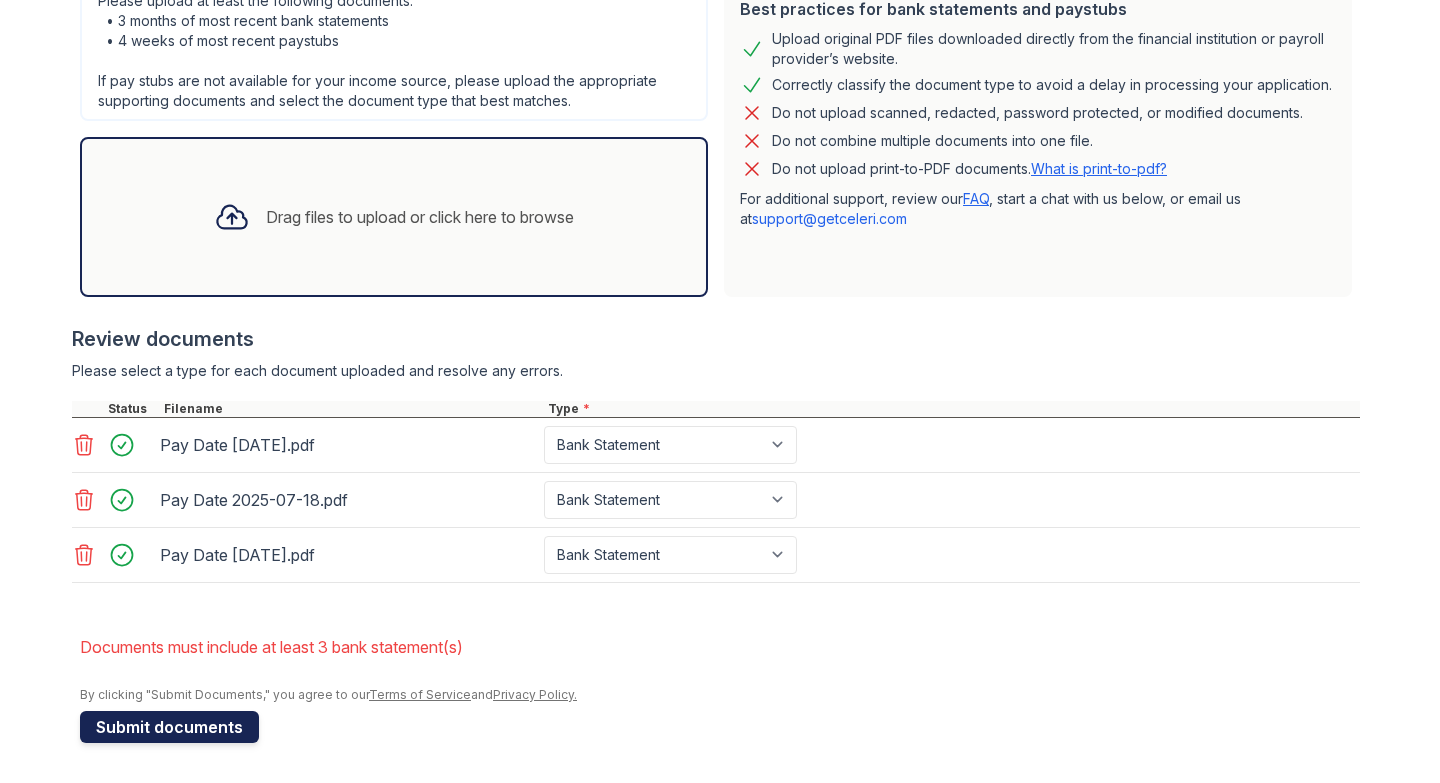 click on "Submit documents" at bounding box center [169, 727] 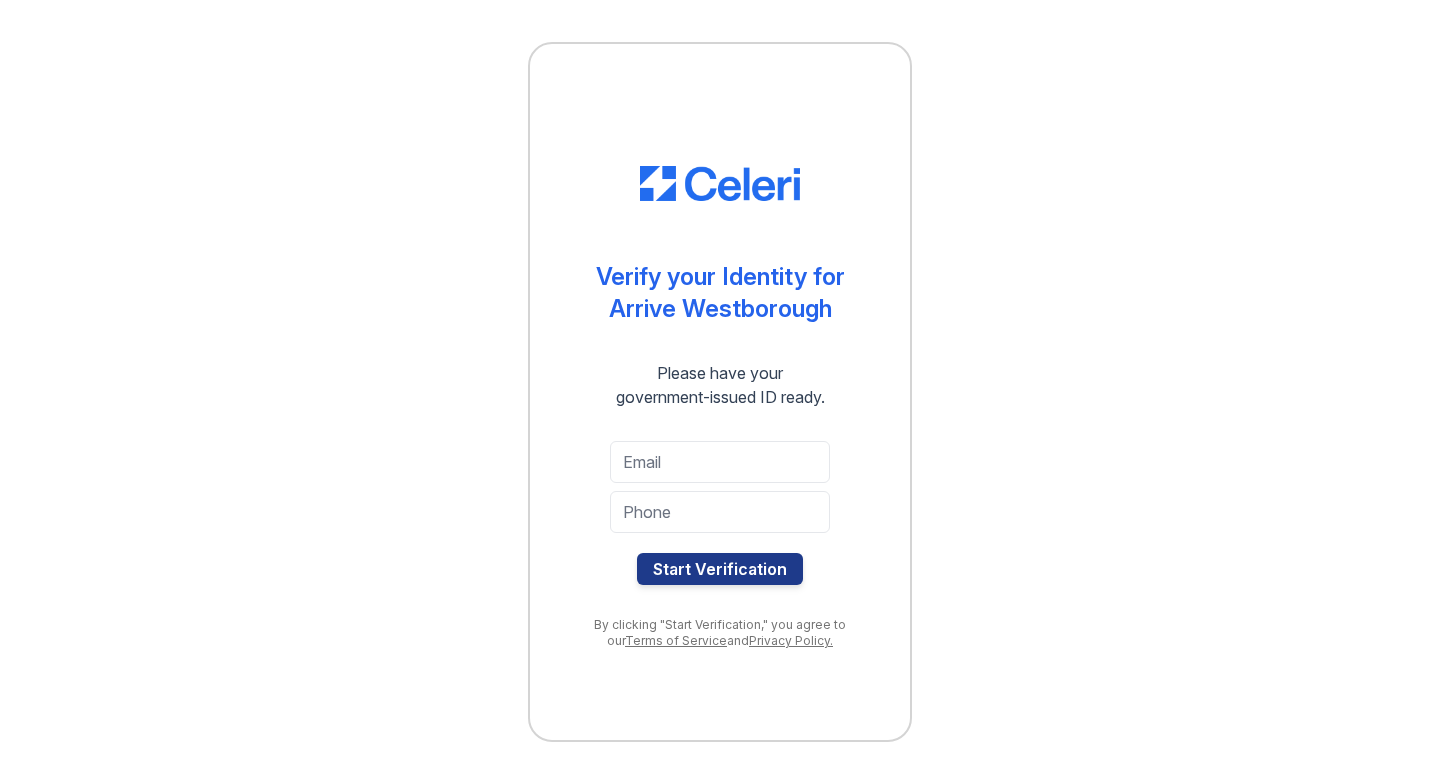 scroll, scrollTop: 0, scrollLeft: 0, axis: both 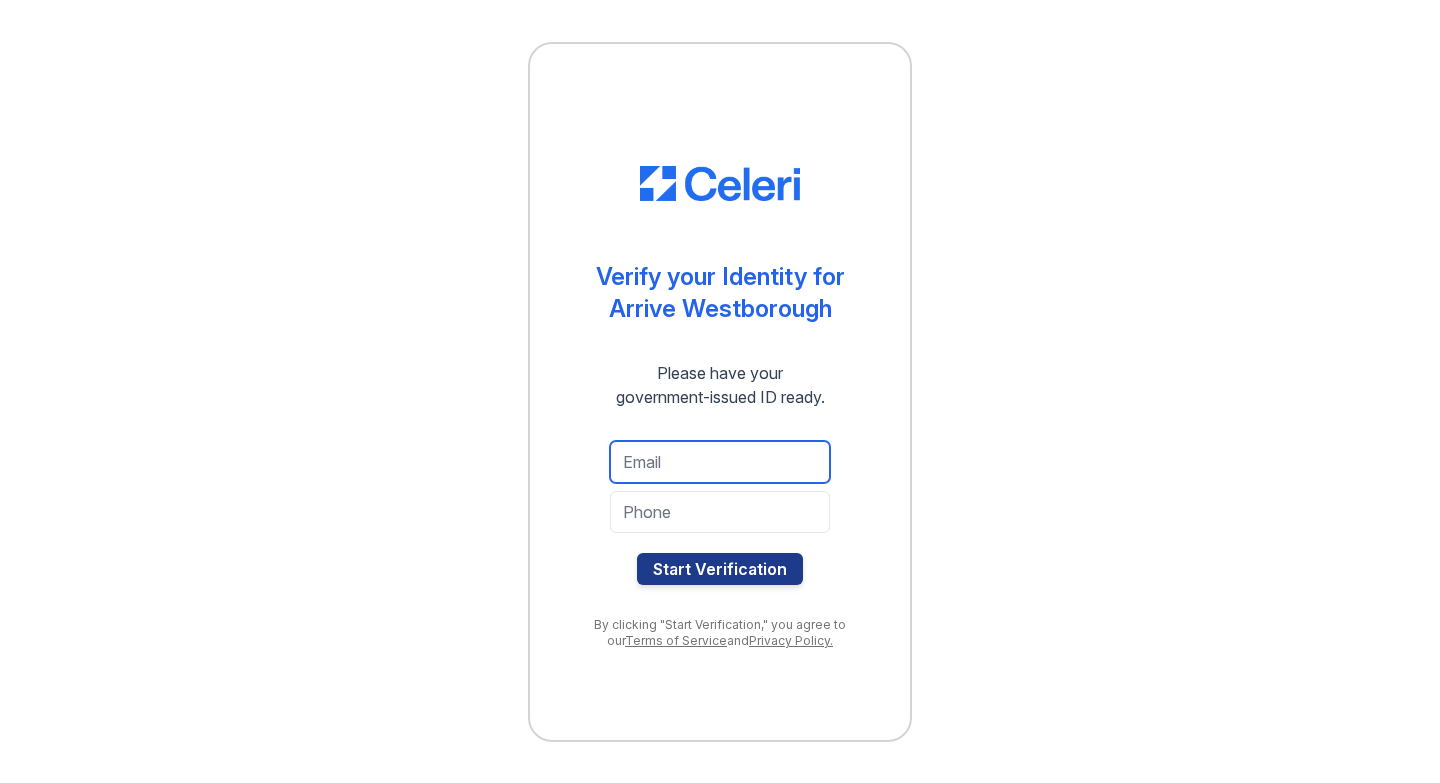 click at bounding box center (720, 462) 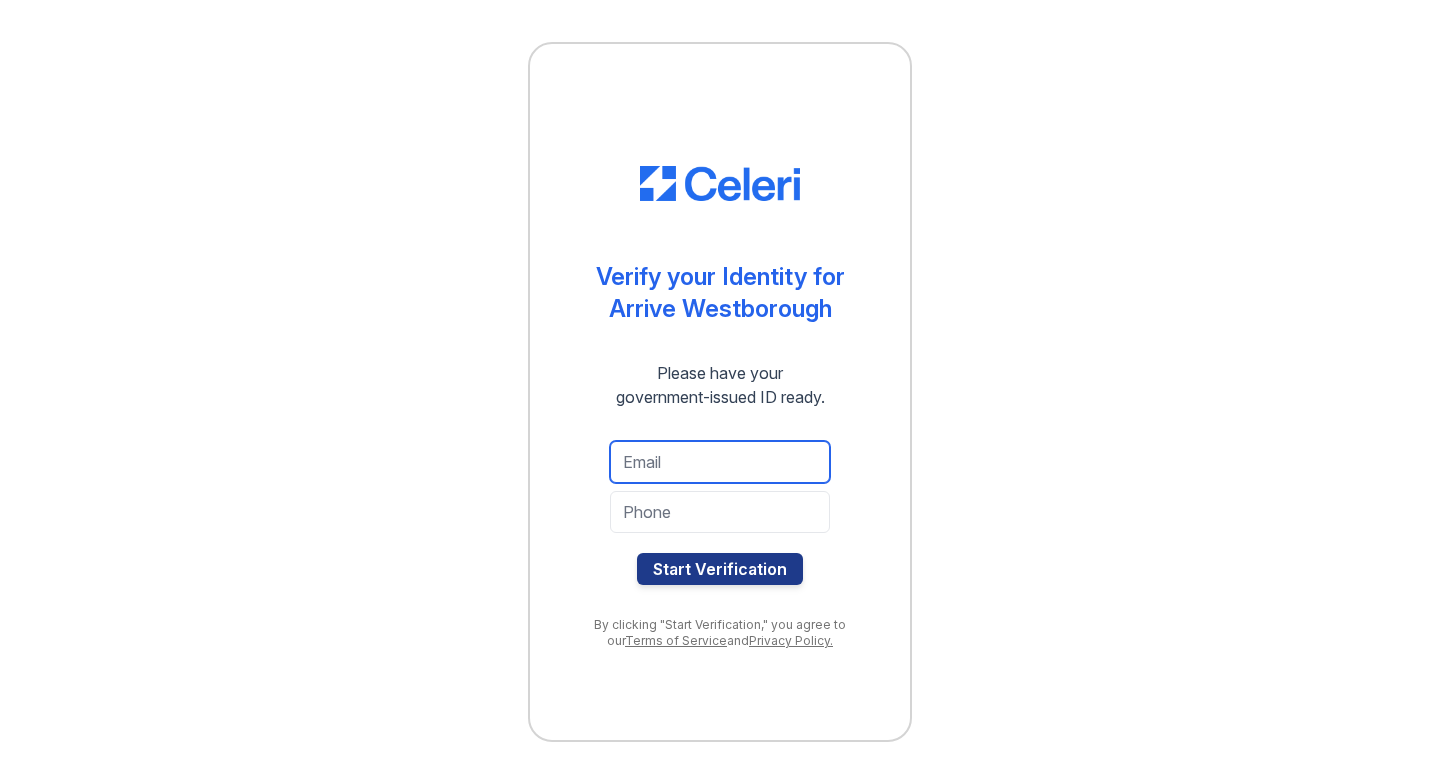 type on "[NAME]@[example.com]" 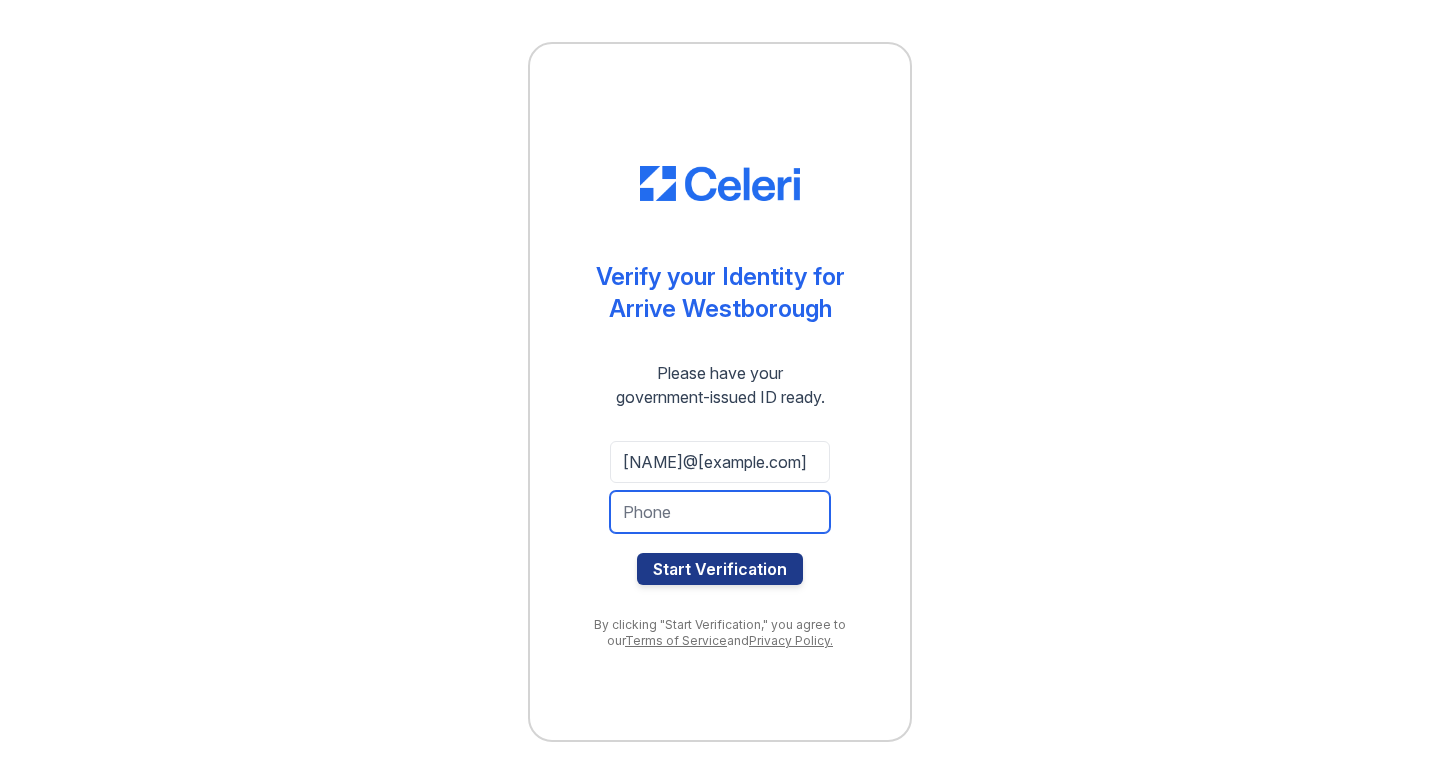 click at bounding box center (720, 512) 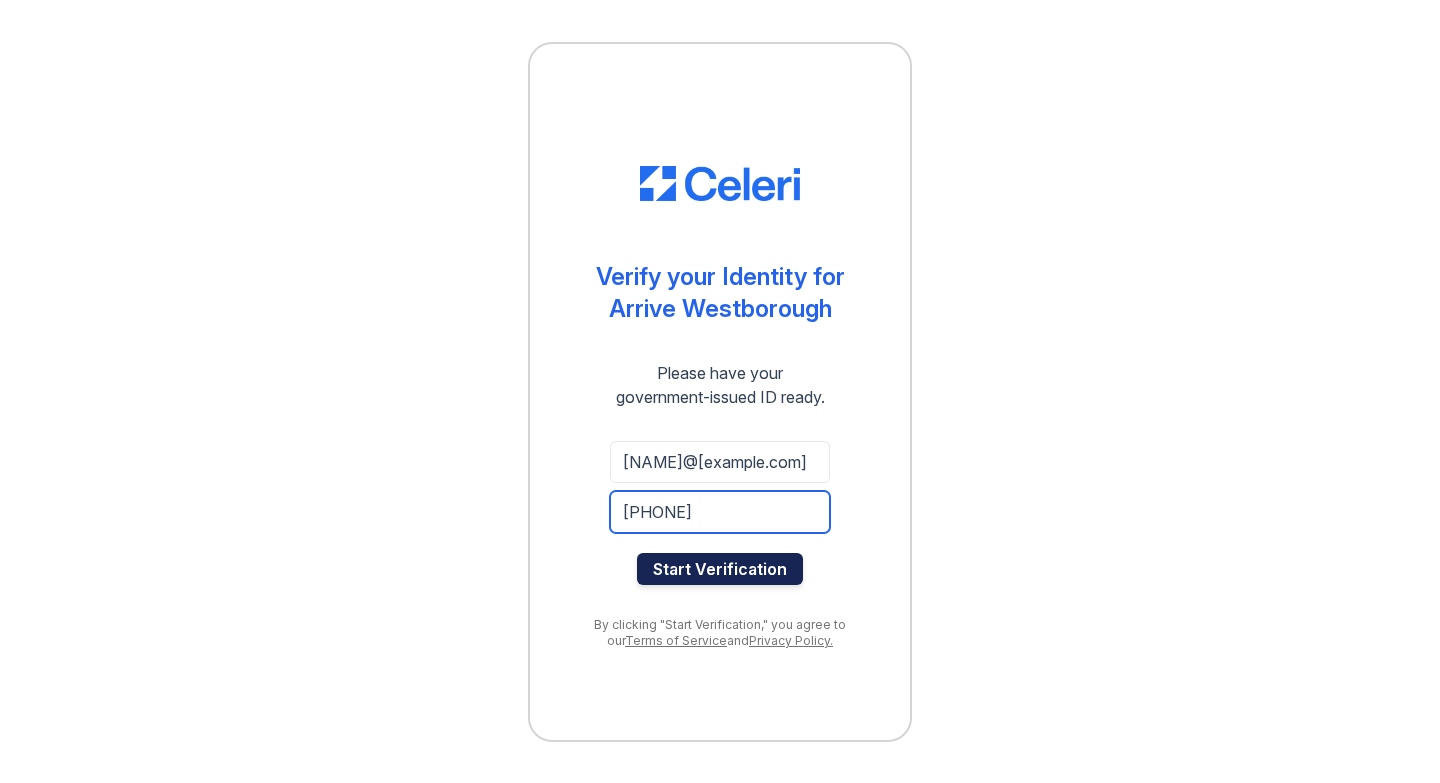 type on "[PHONE]" 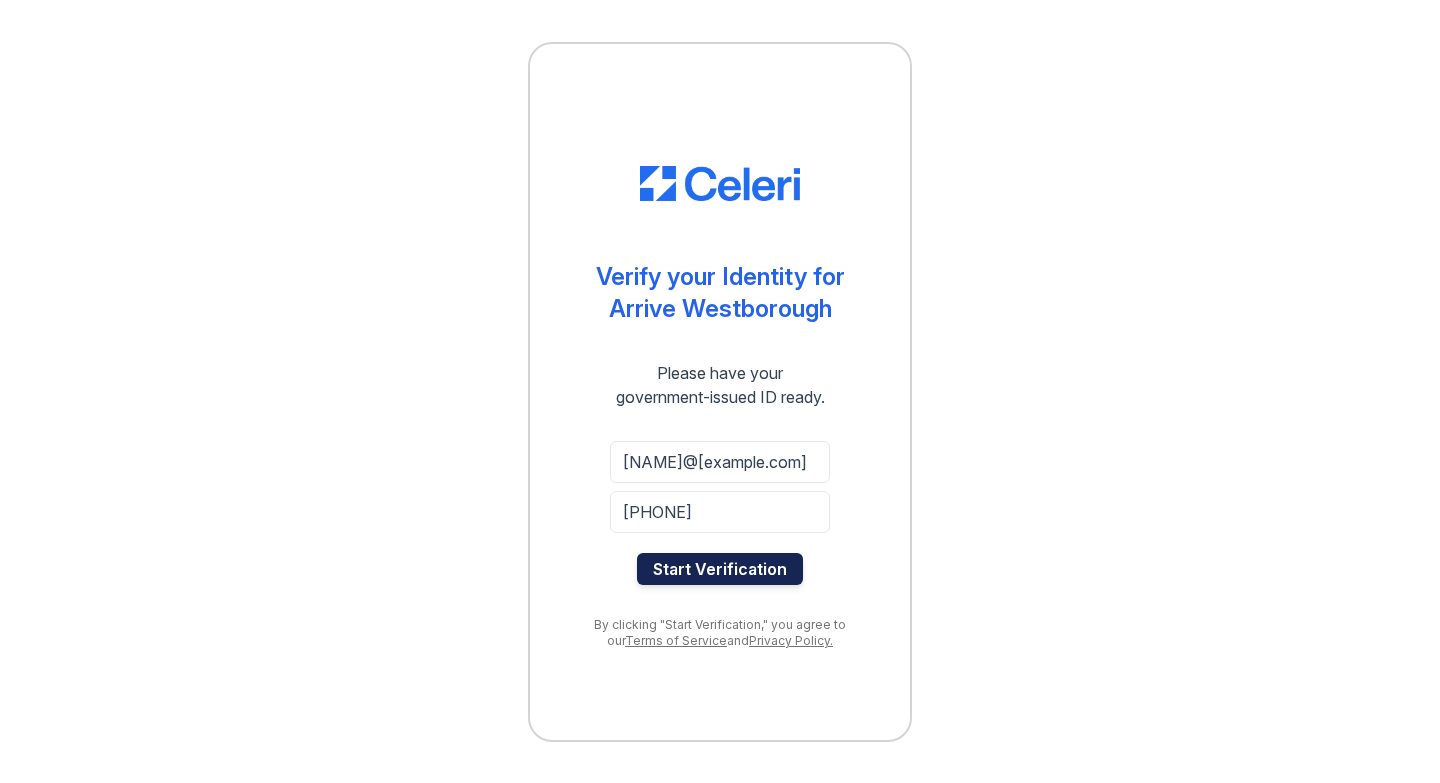 click on "Start Verification" at bounding box center [720, 569] 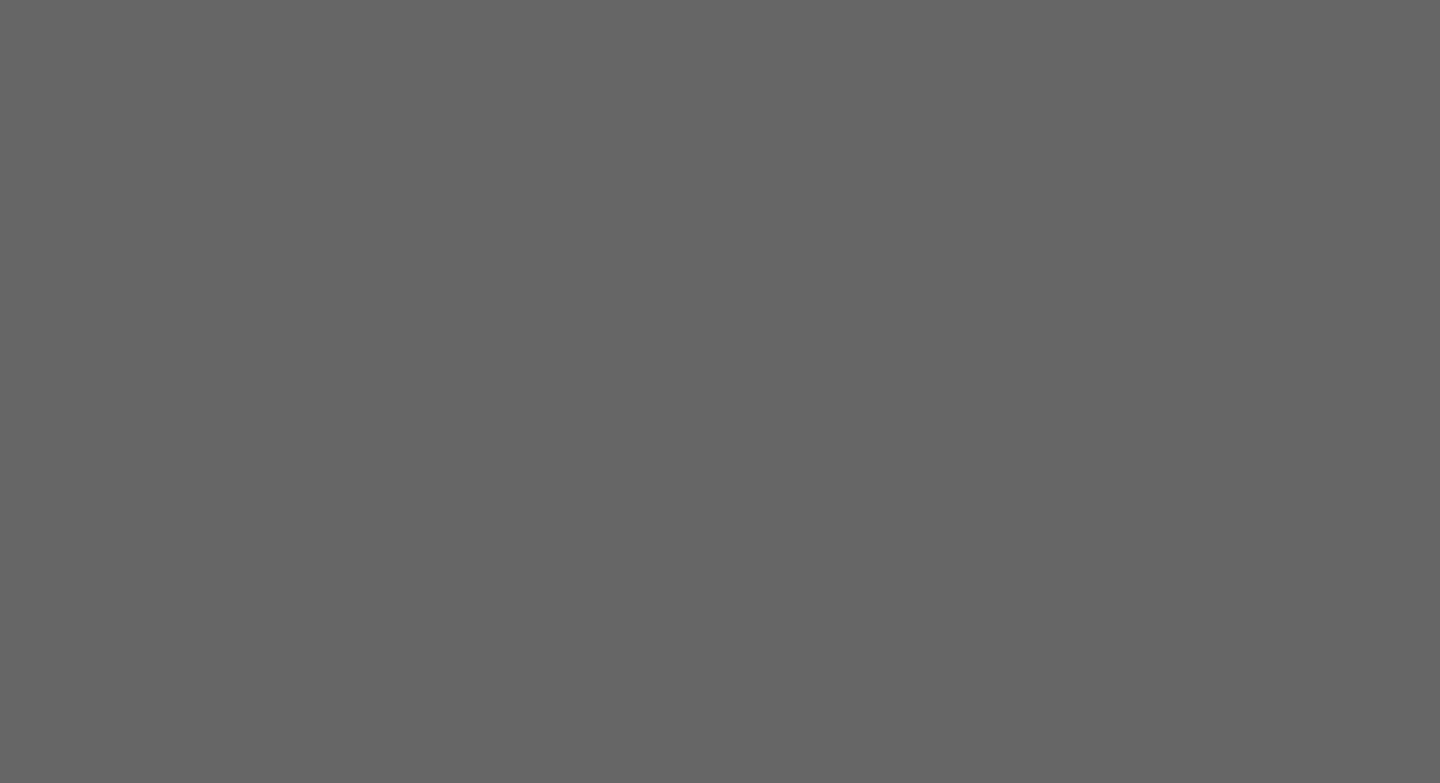 scroll, scrollTop: 0, scrollLeft: 0, axis: both 